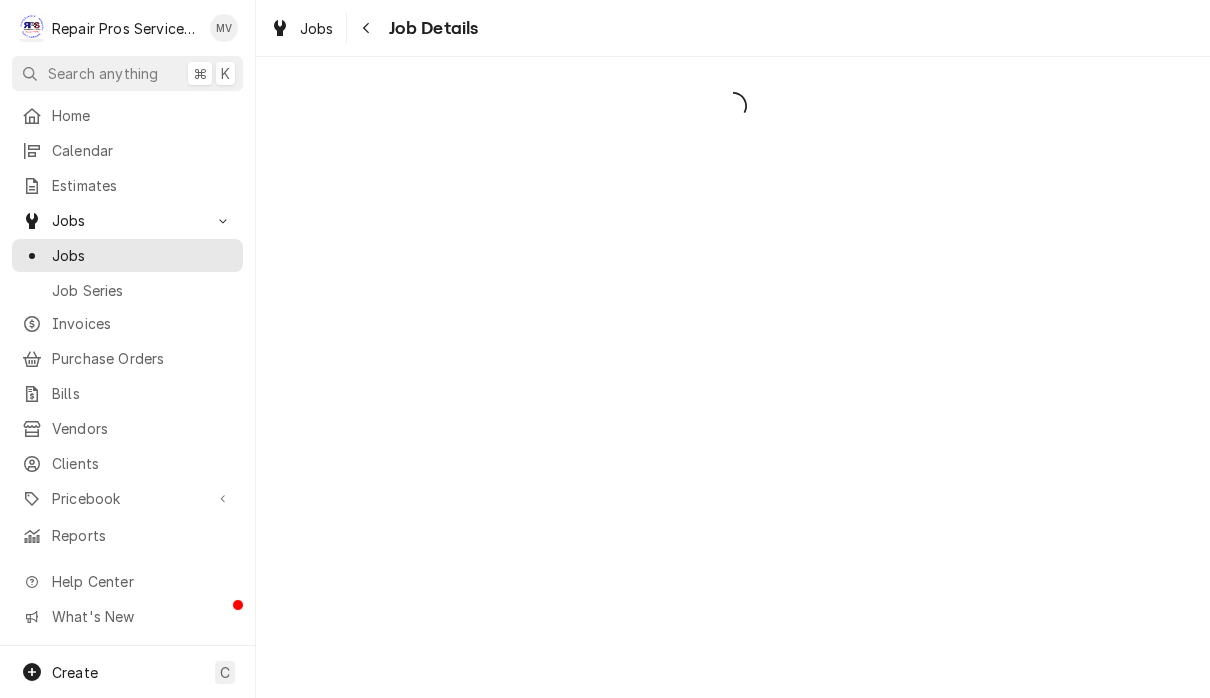 scroll, scrollTop: 0, scrollLeft: 0, axis: both 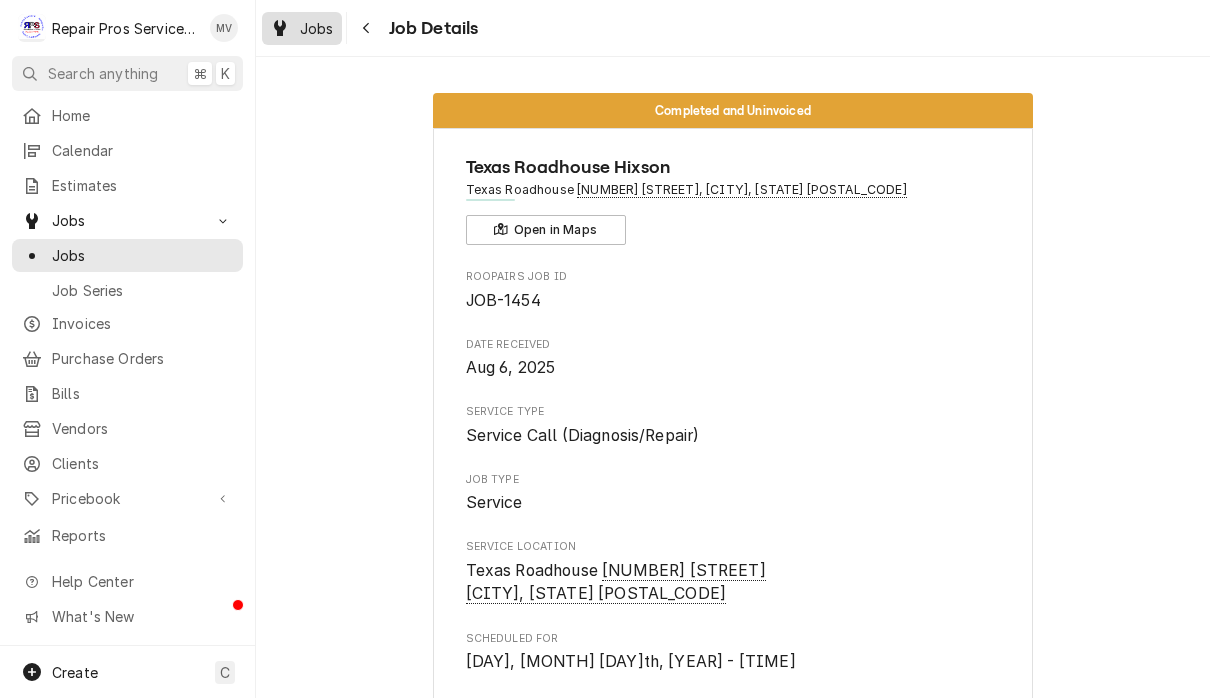 click on "Jobs" at bounding box center [302, 28] 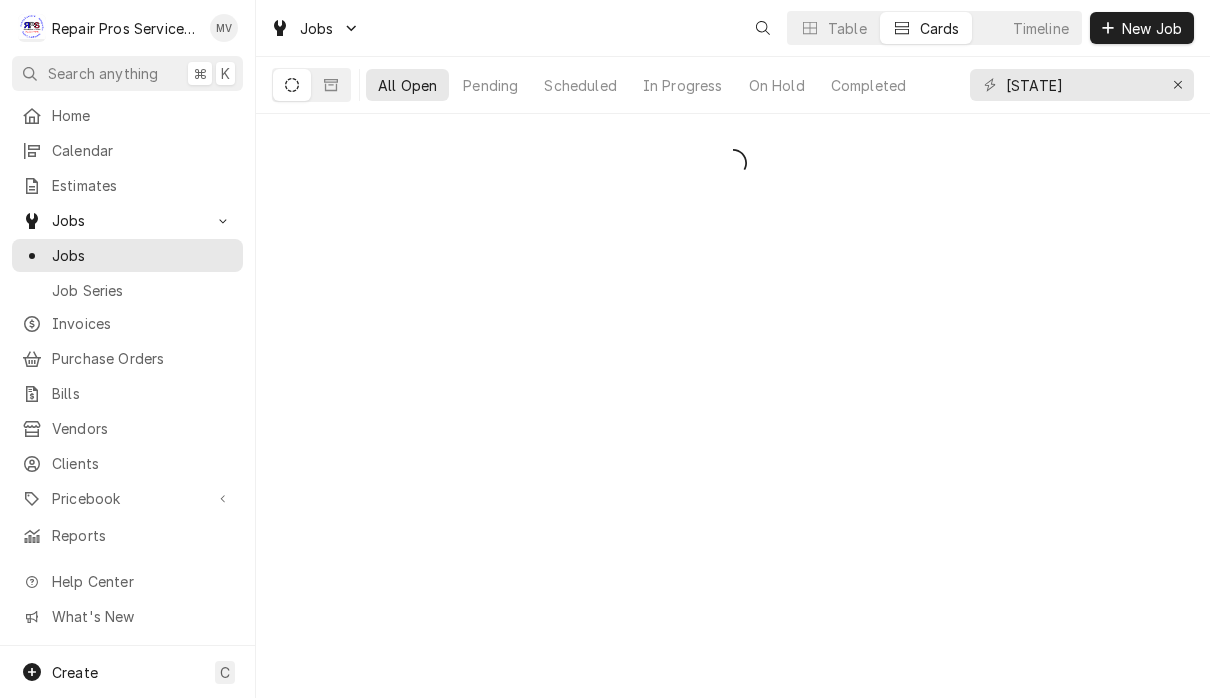 scroll, scrollTop: 0, scrollLeft: 0, axis: both 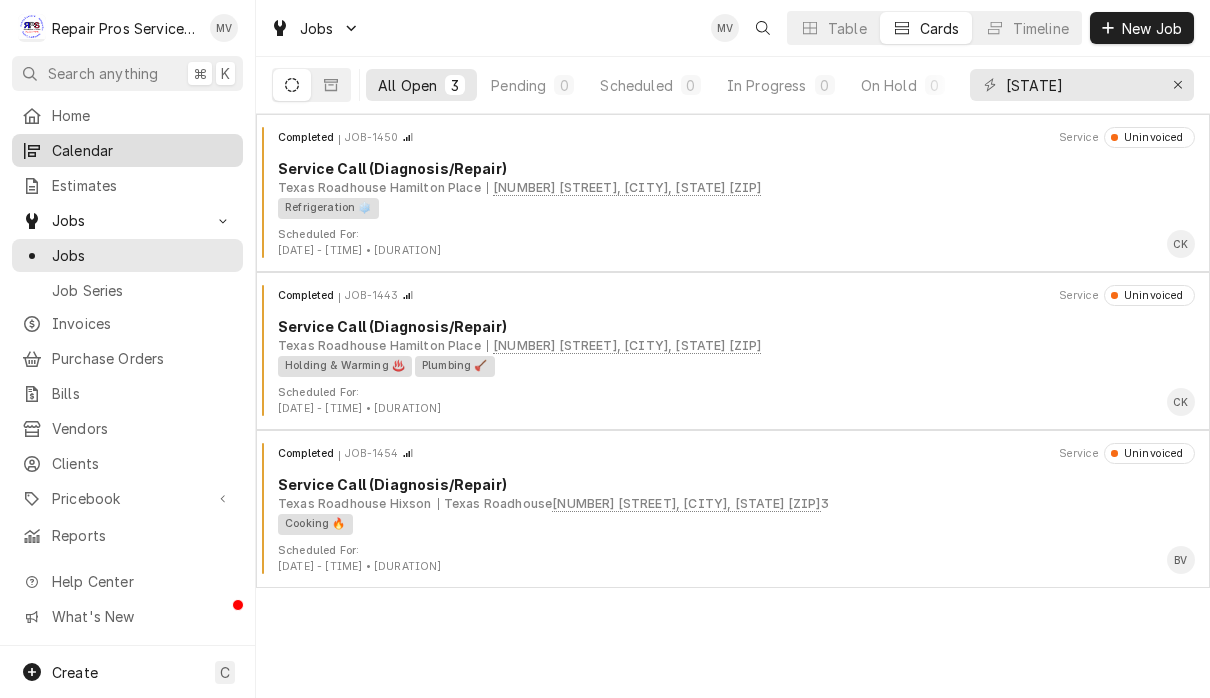click on "Calendar" at bounding box center (127, 150) 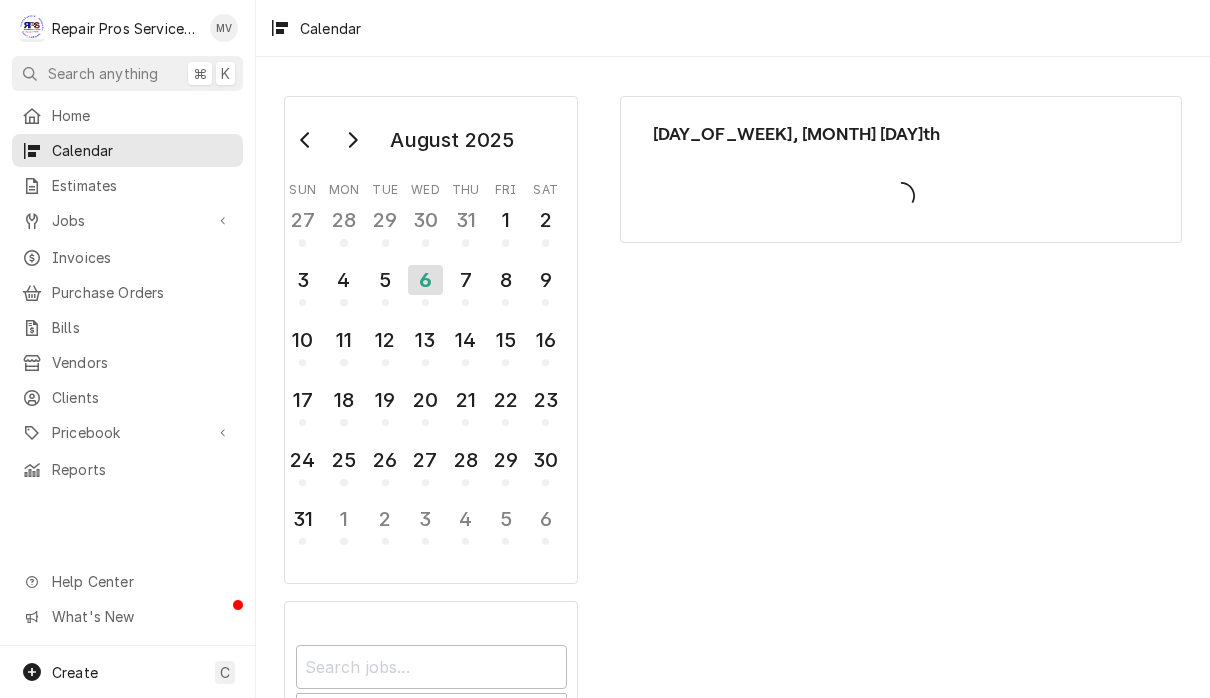 scroll, scrollTop: 0, scrollLeft: 0, axis: both 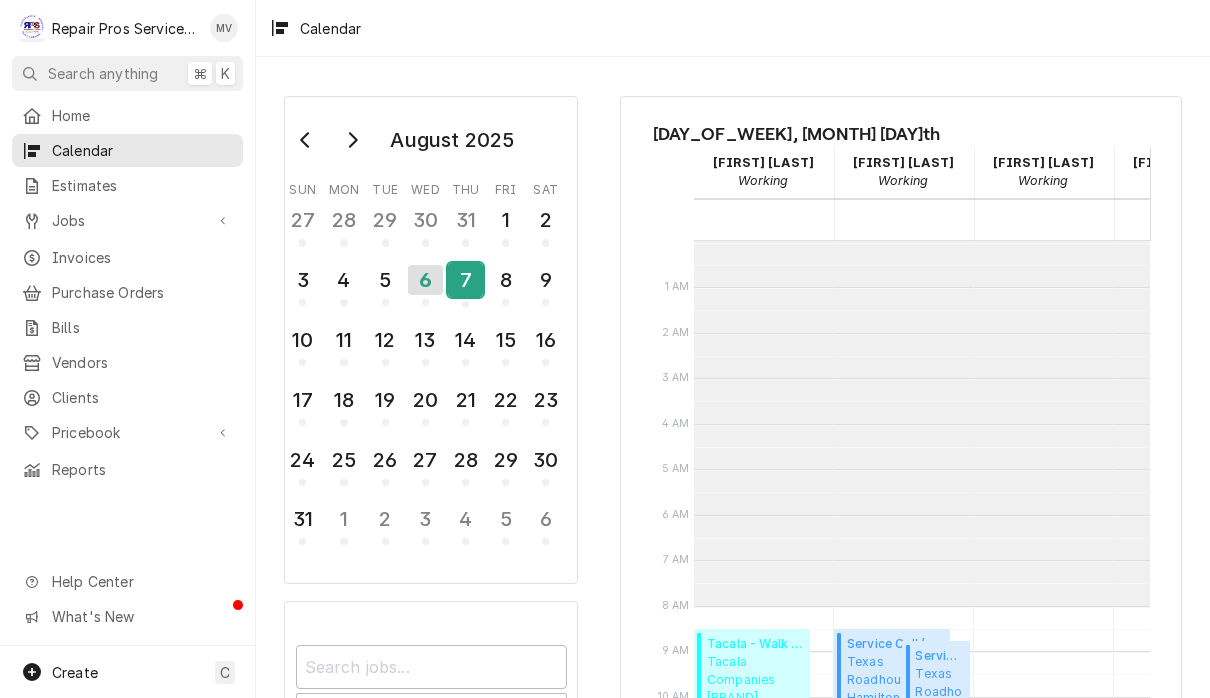 click on "7" at bounding box center (465, 280) 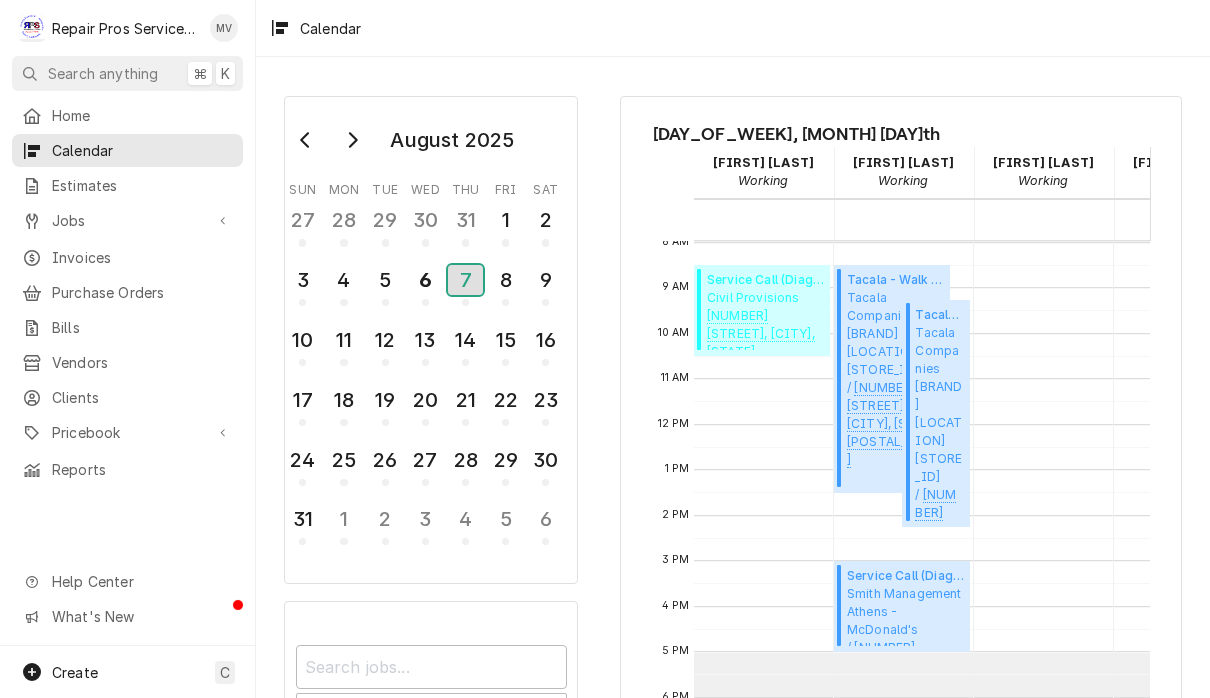 scroll, scrollTop: 445, scrollLeft: 3, axis: both 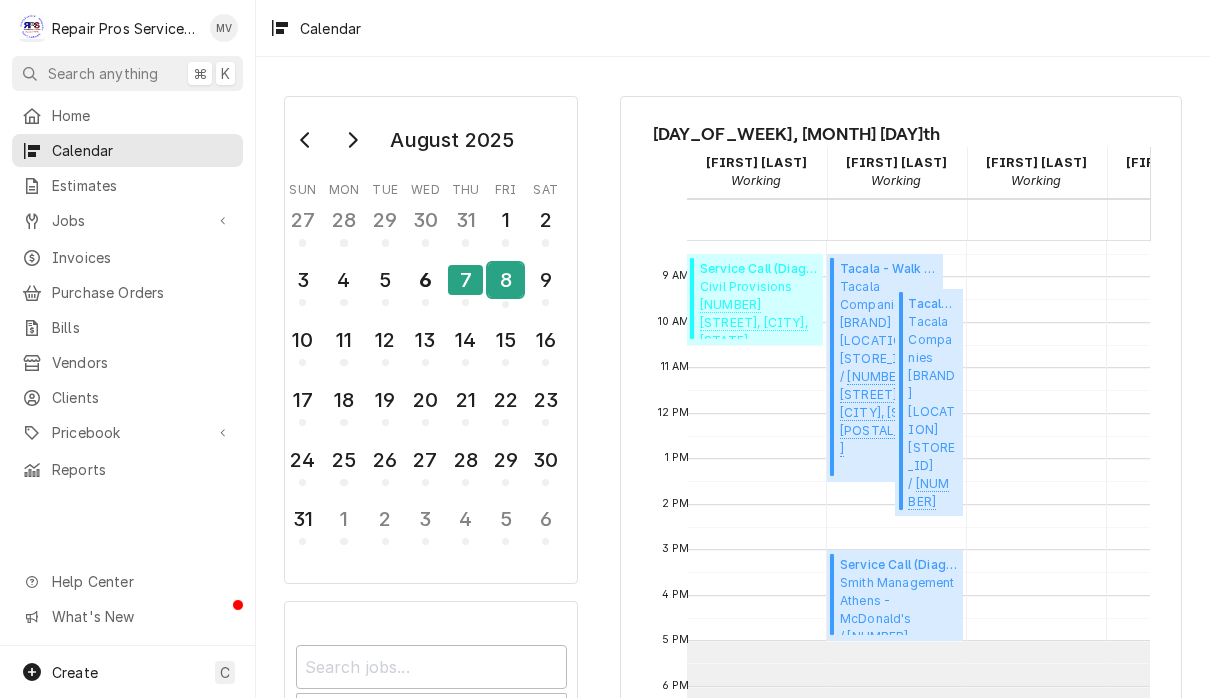 click on "8" at bounding box center [505, 280] 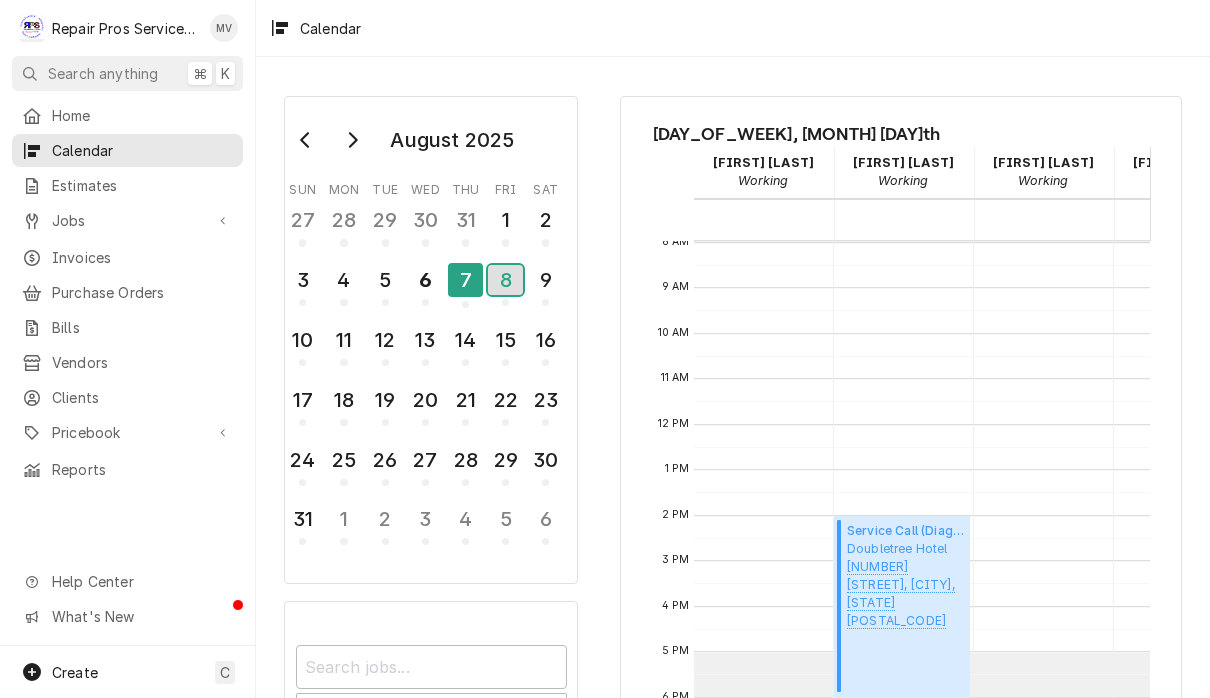 scroll, scrollTop: 400, scrollLeft: 6, axis: both 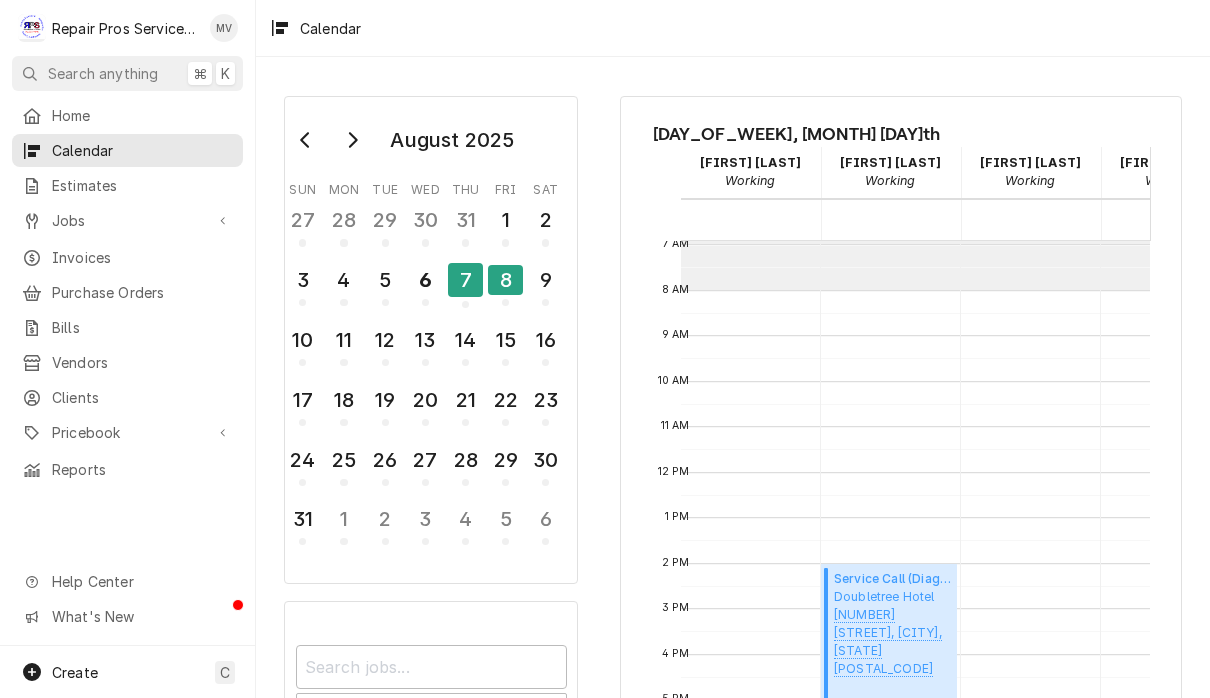 click on "2:00 PM – 6:00 PM Service Call (Diagnosis/Repair)  ( Upcoming ) Doubletree Hotel 407 Chestnut St, Chattanooga, TN 37402" at bounding box center [889, 473] 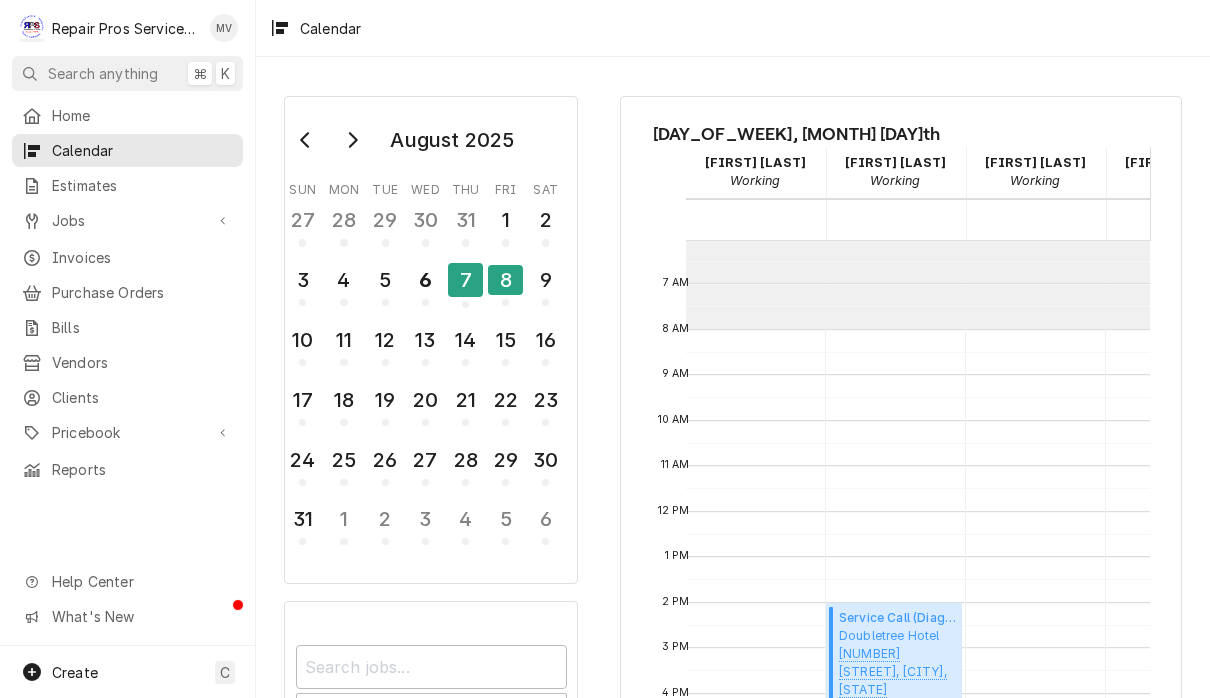 click on "2:00 PM – 6:00 PM Service Call (Diagnosis/Repair)  ( Upcoming ) Doubletree Hotel 407 Chestnut St, Chattanooga, TN 37402" at bounding box center (894, 512) 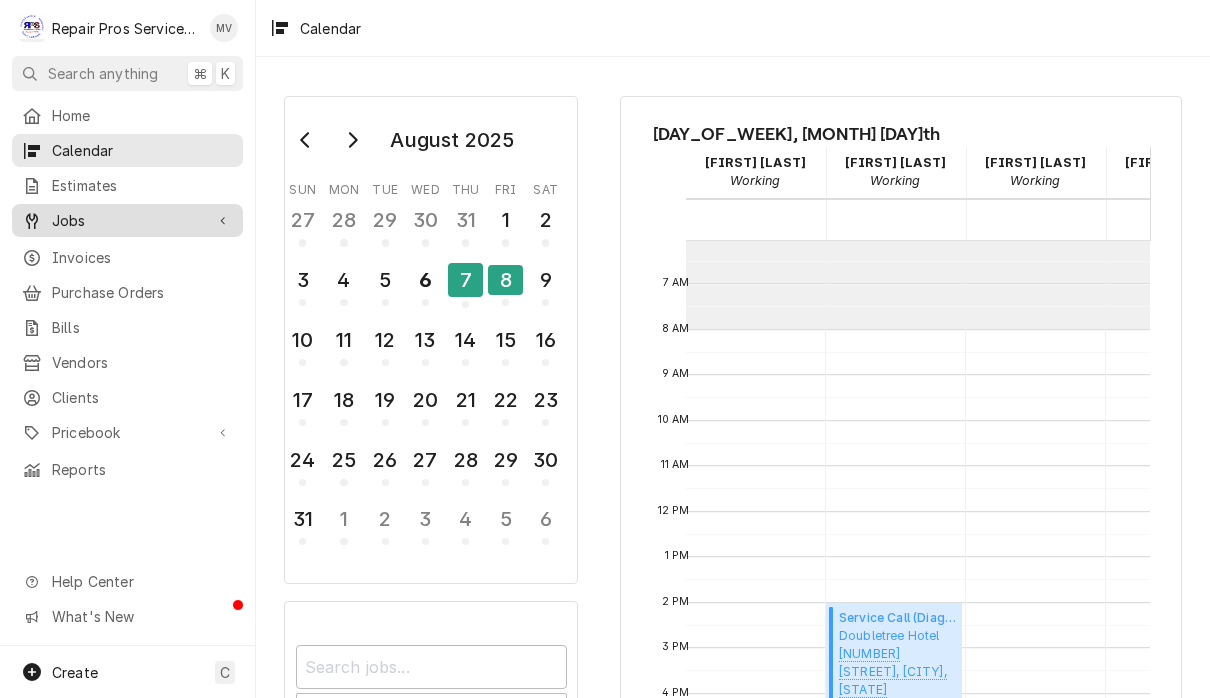 click on "Jobs" at bounding box center [127, 220] 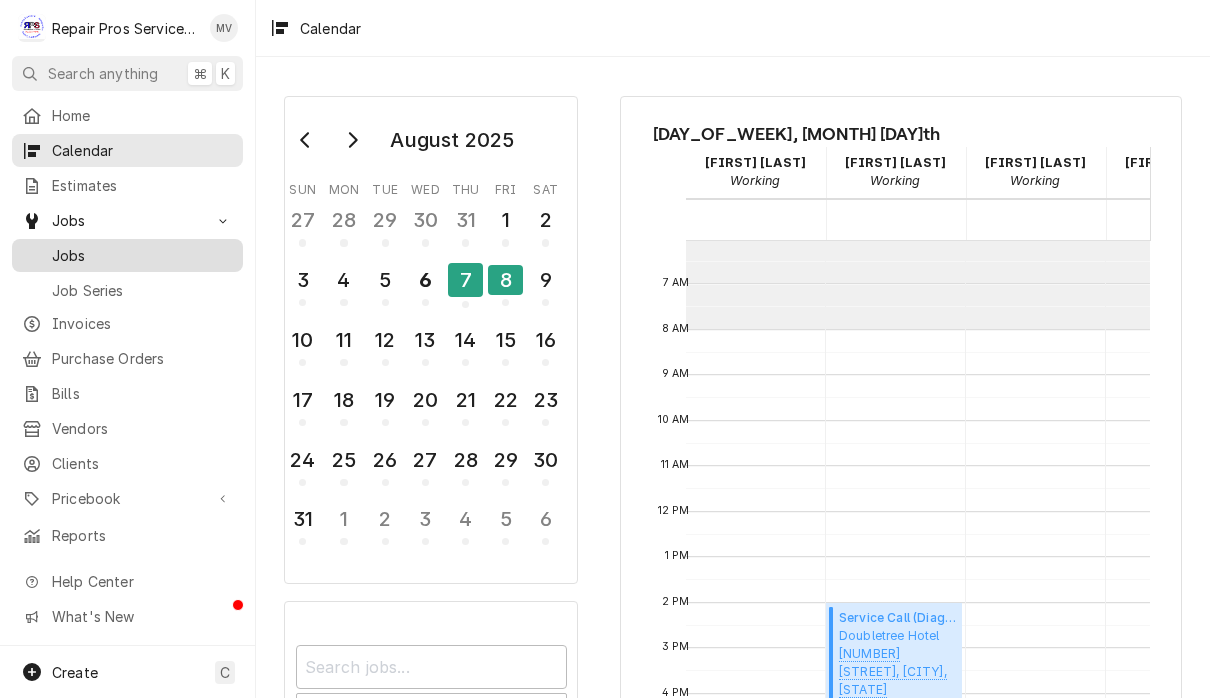 click on "Jobs" at bounding box center [142, 255] 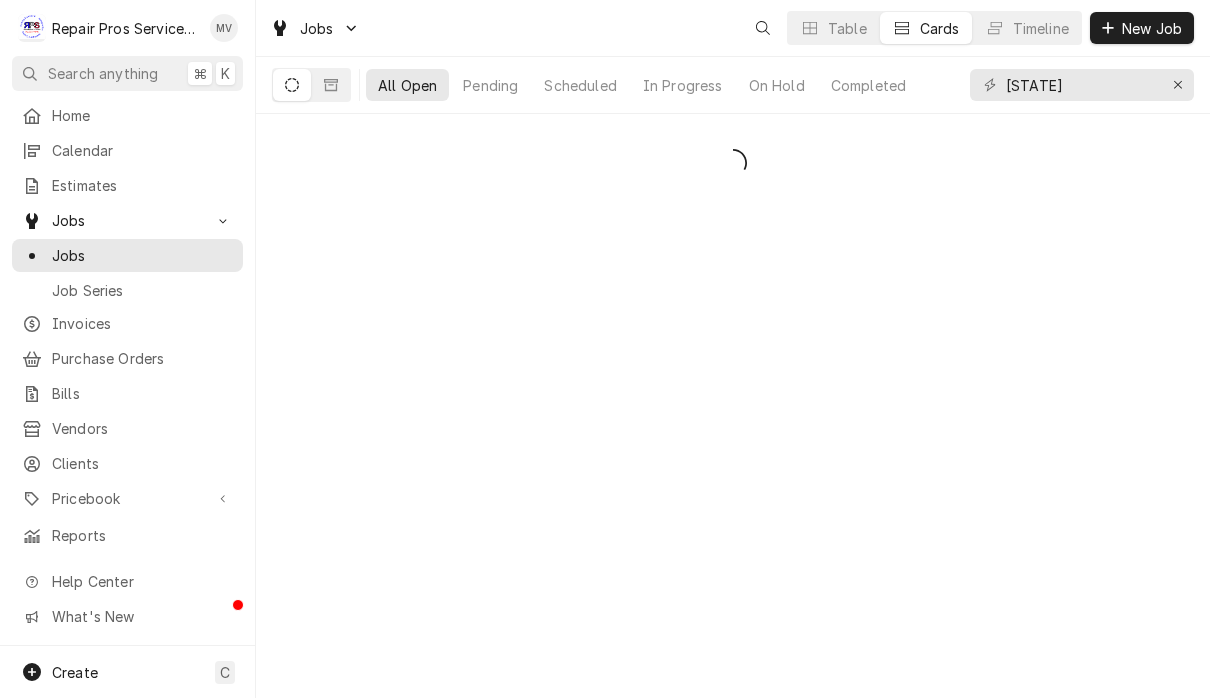 scroll, scrollTop: 0, scrollLeft: 0, axis: both 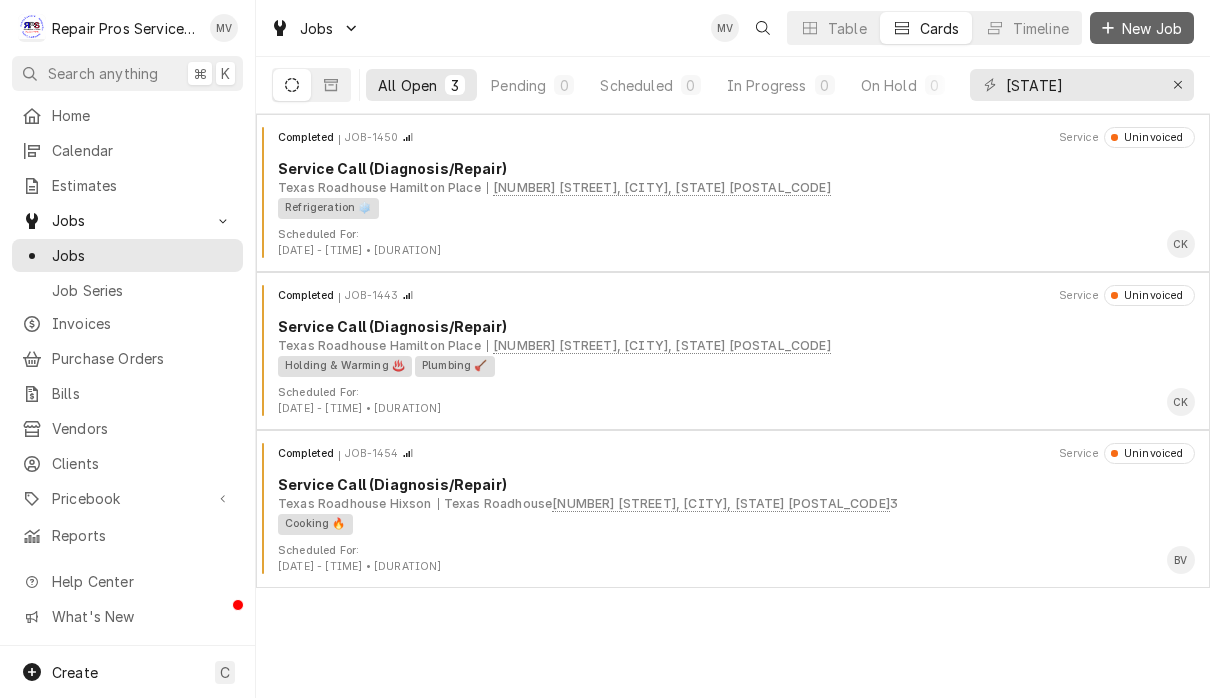 click on "New Job" at bounding box center (1152, 28) 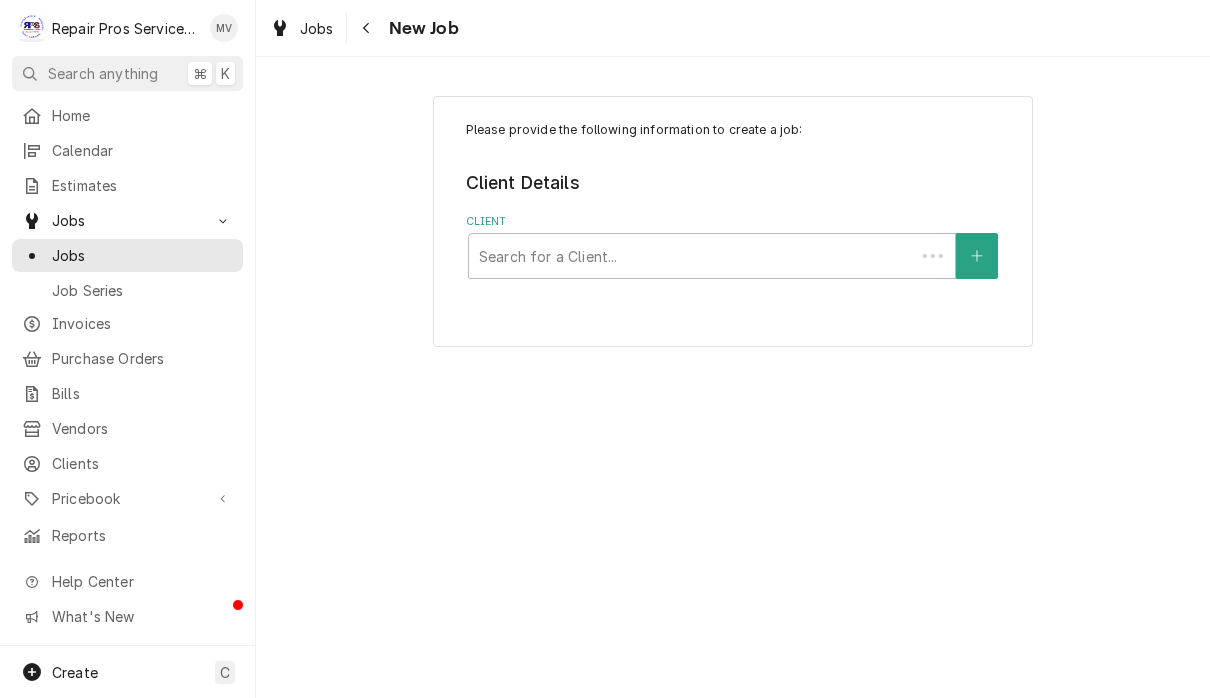 scroll, scrollTop: 0, scrollLeft: 0, axis: both 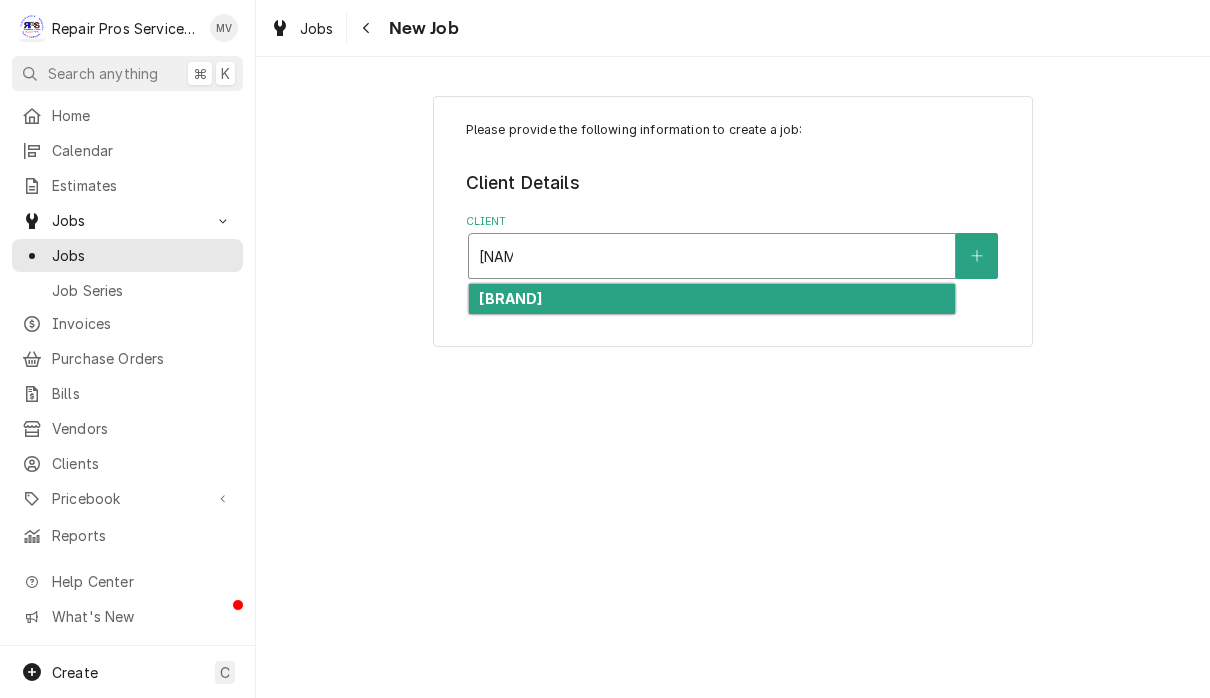 click on "[BRAND]" at bounding box center (712, 299) 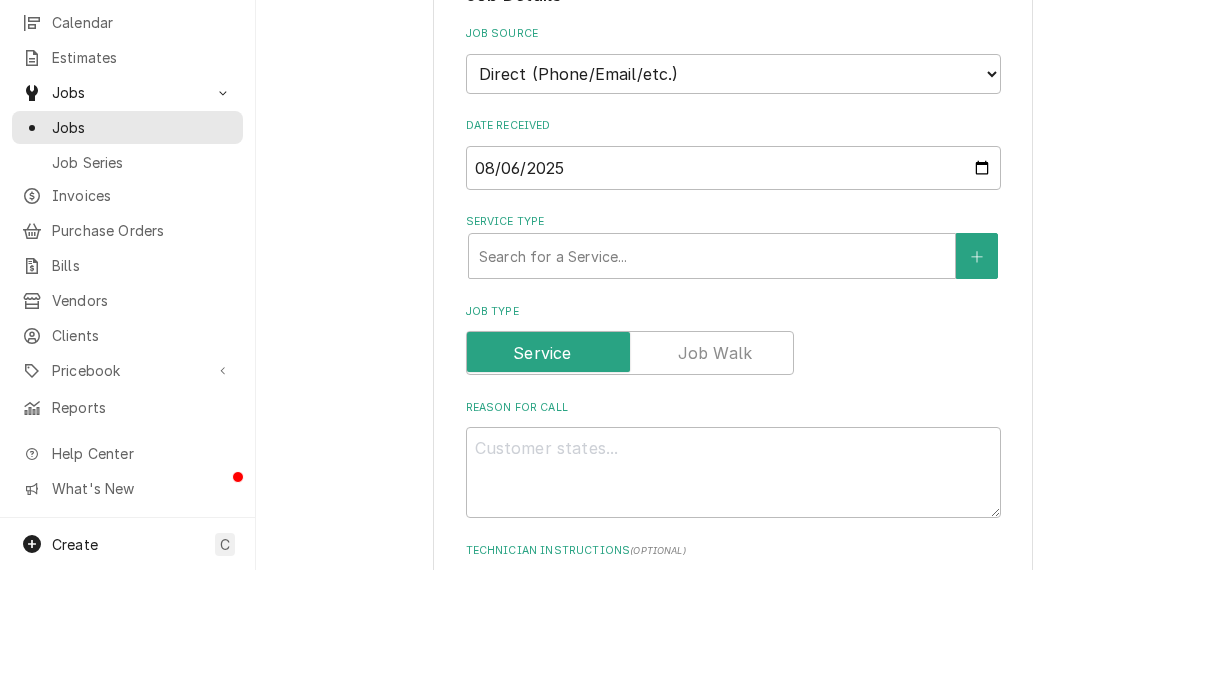 scroll, scrollTop: 386, scrollLeft: 0, axis: vertical 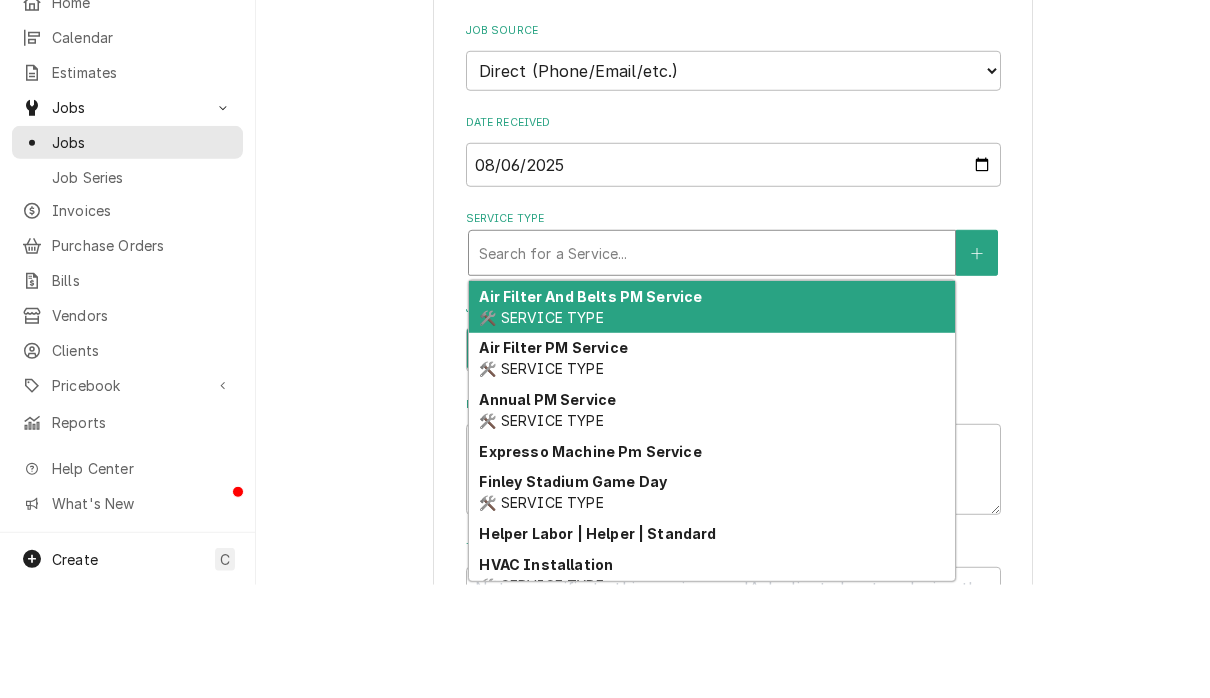 type on "x" 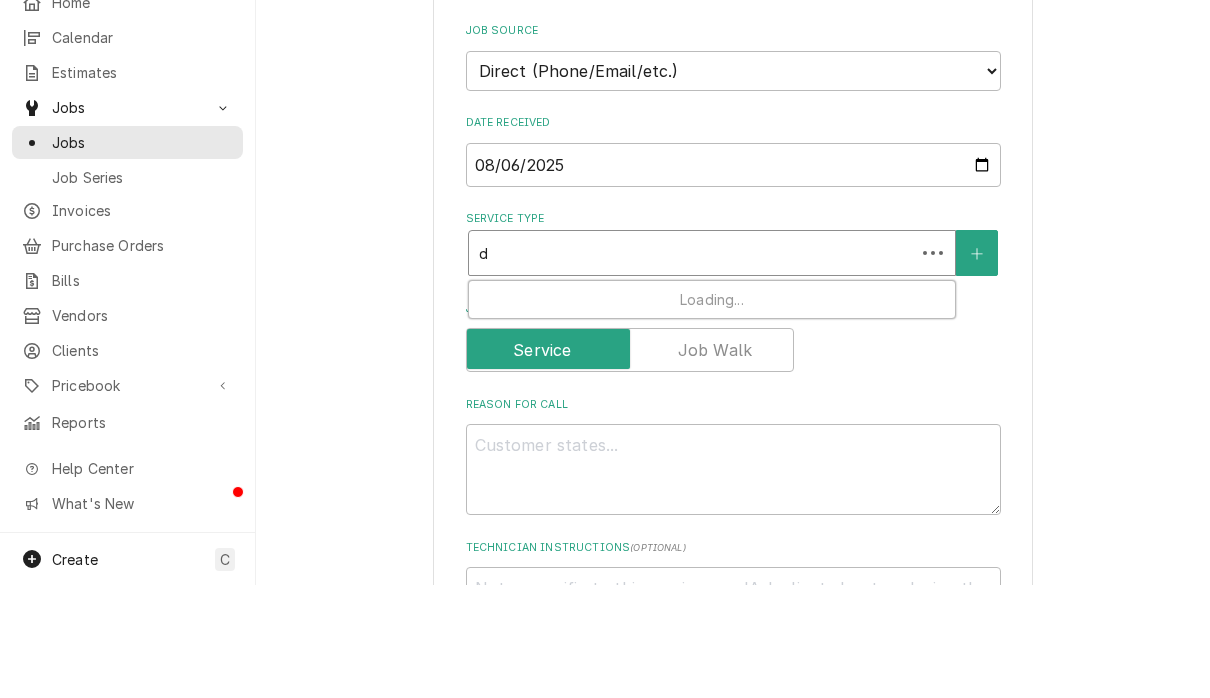 type on "x" 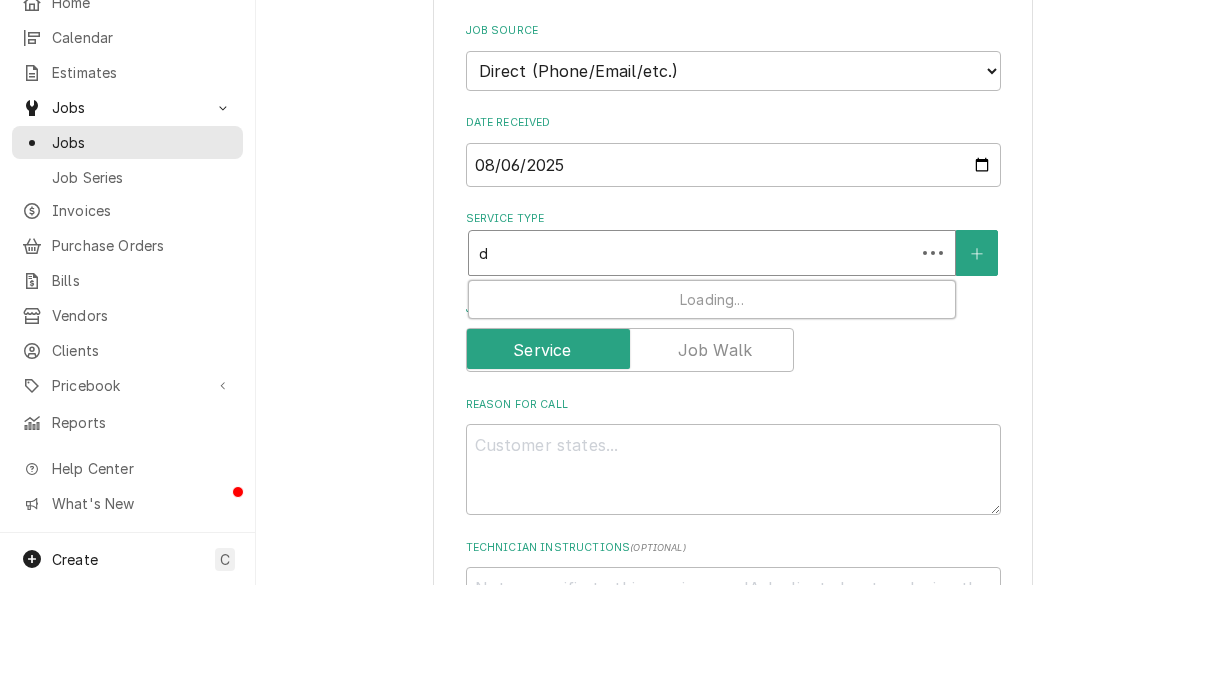 type on "di" 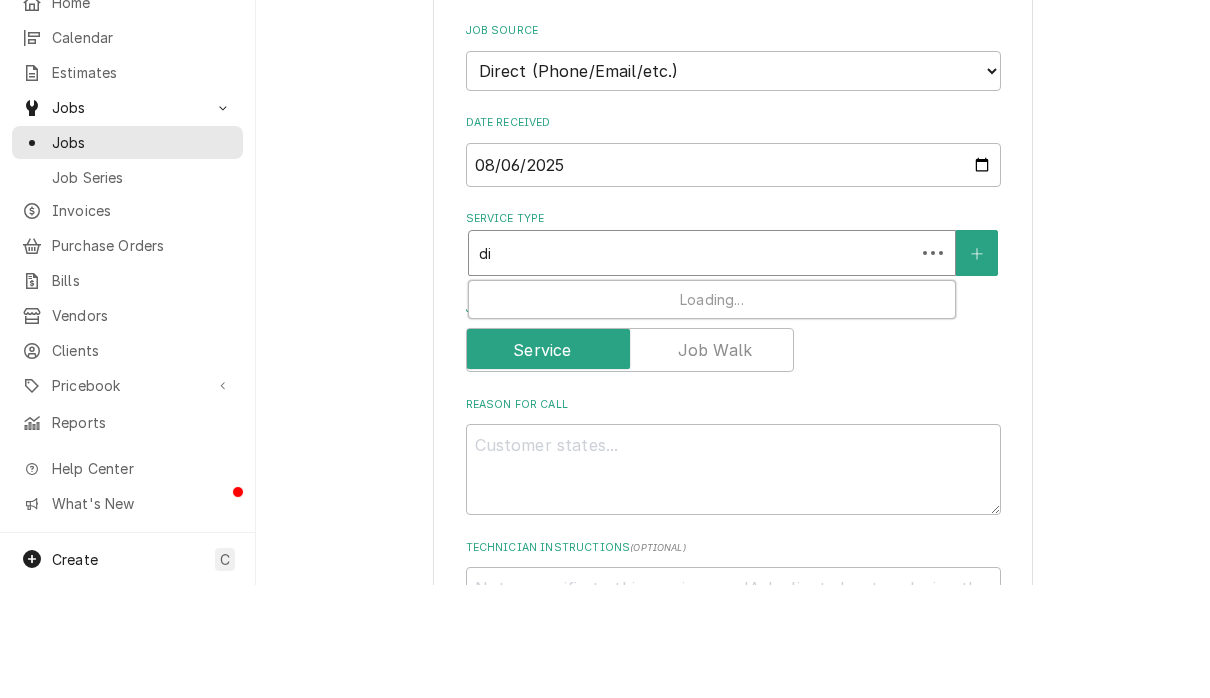 type on "x" 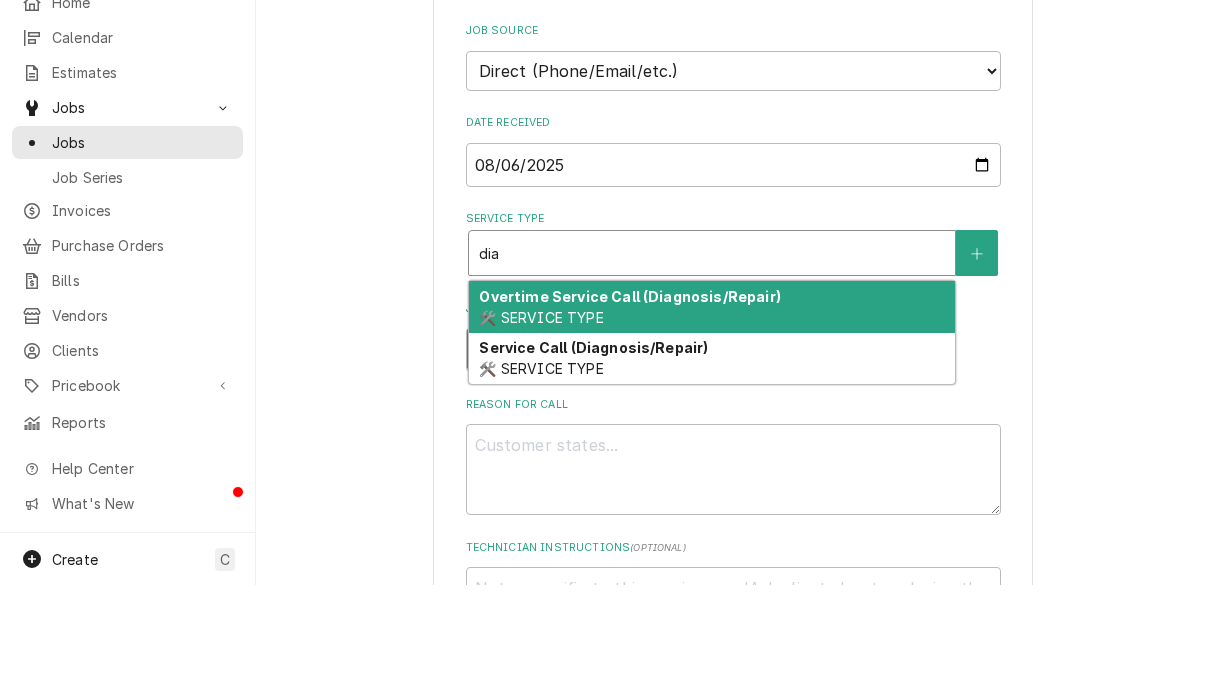 click on "Service Call (Diagnosis/Repair) 🛠️ SERVICE TYPE" at bounding box center [712, 472] 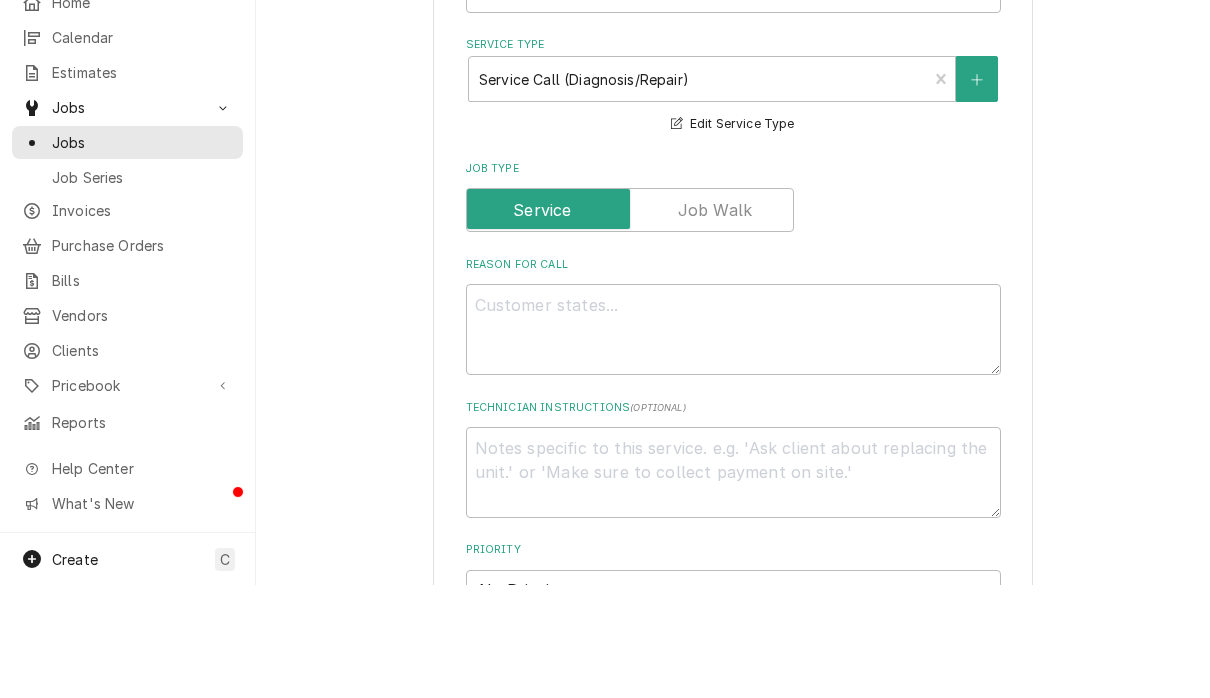 scroll, scrollTop: 566, scrollLeft: 0, axis: vertical 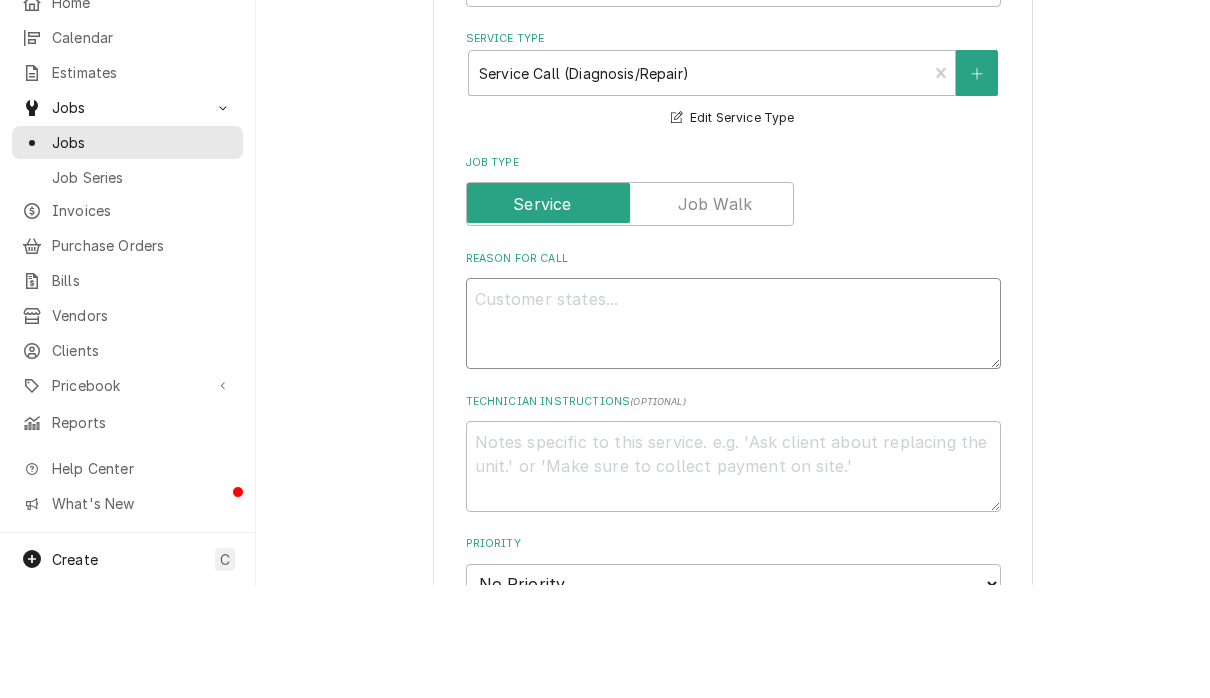 click on "Reason For Call" at bounding box center [733, 436] 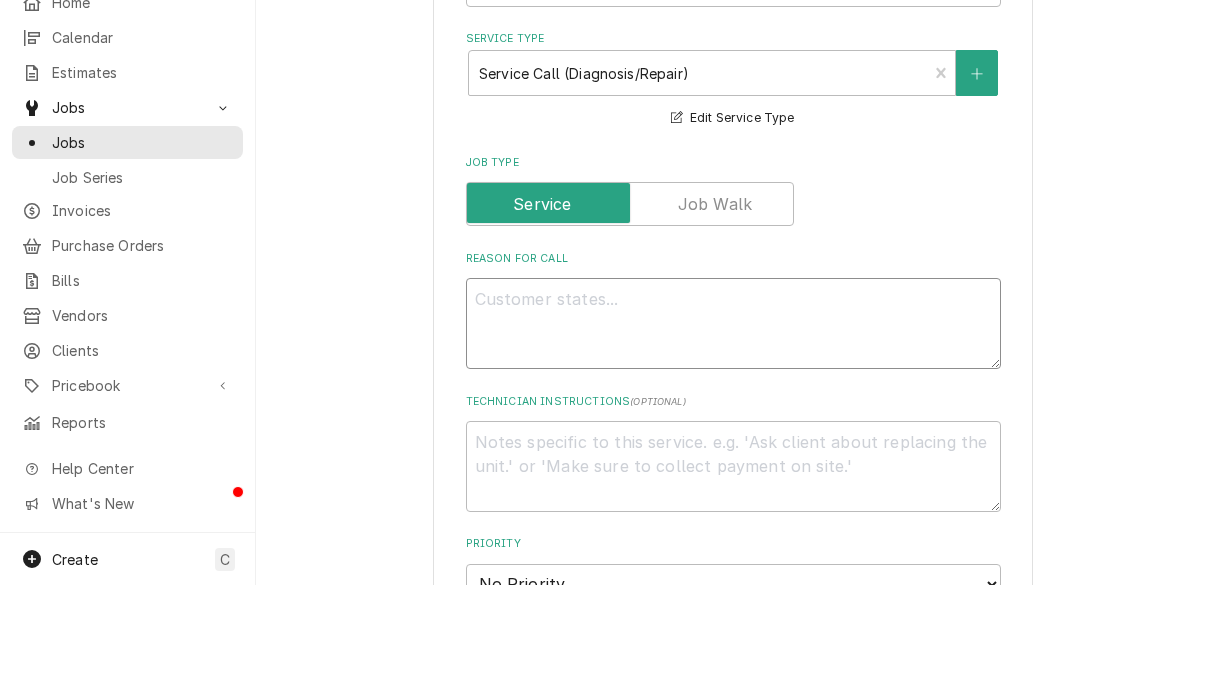 type on "x" 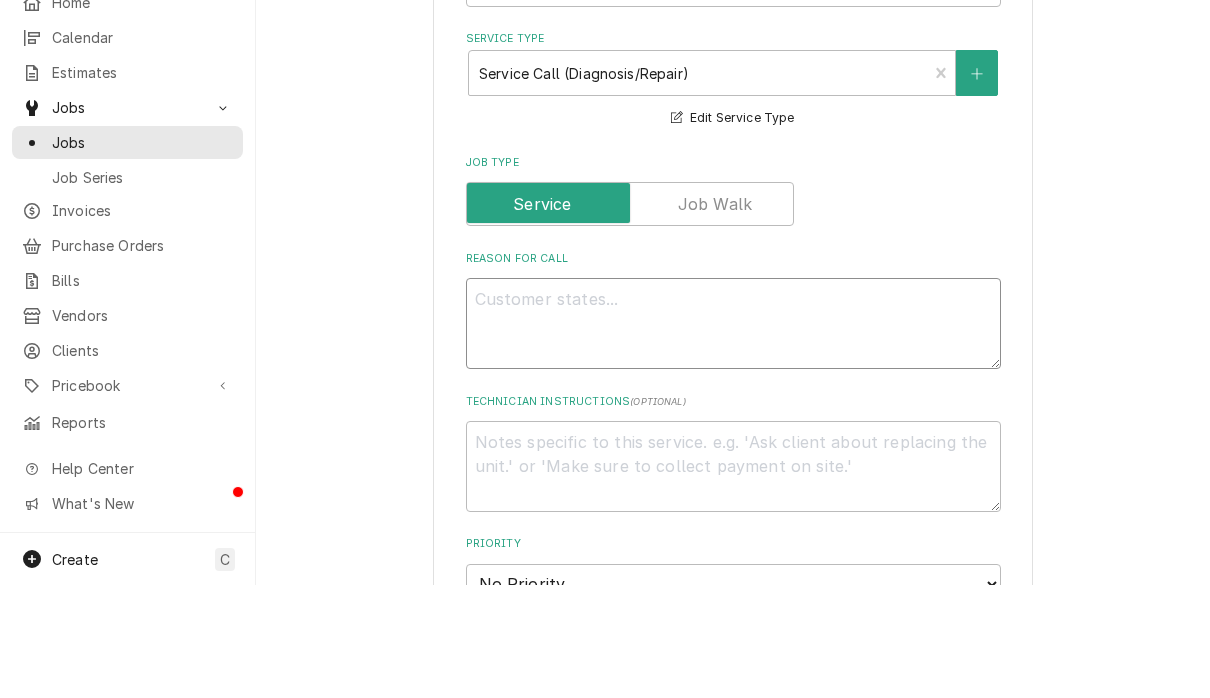 type on "W" 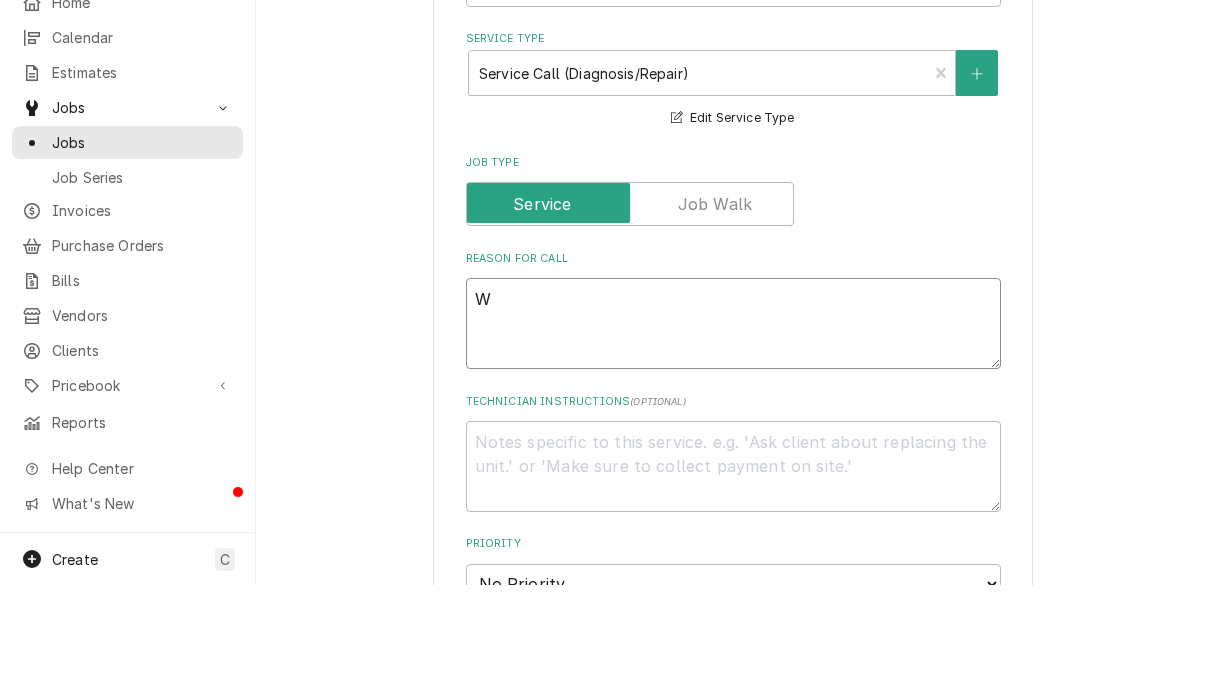 type on "x" 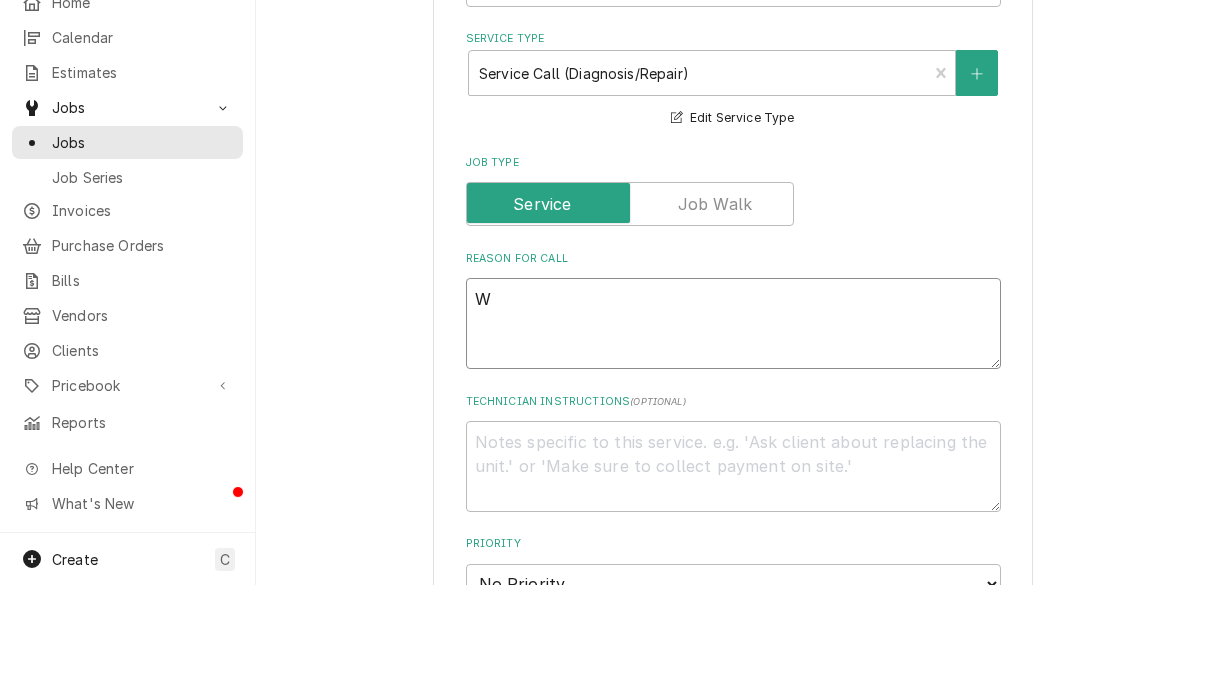 type on "Wa" 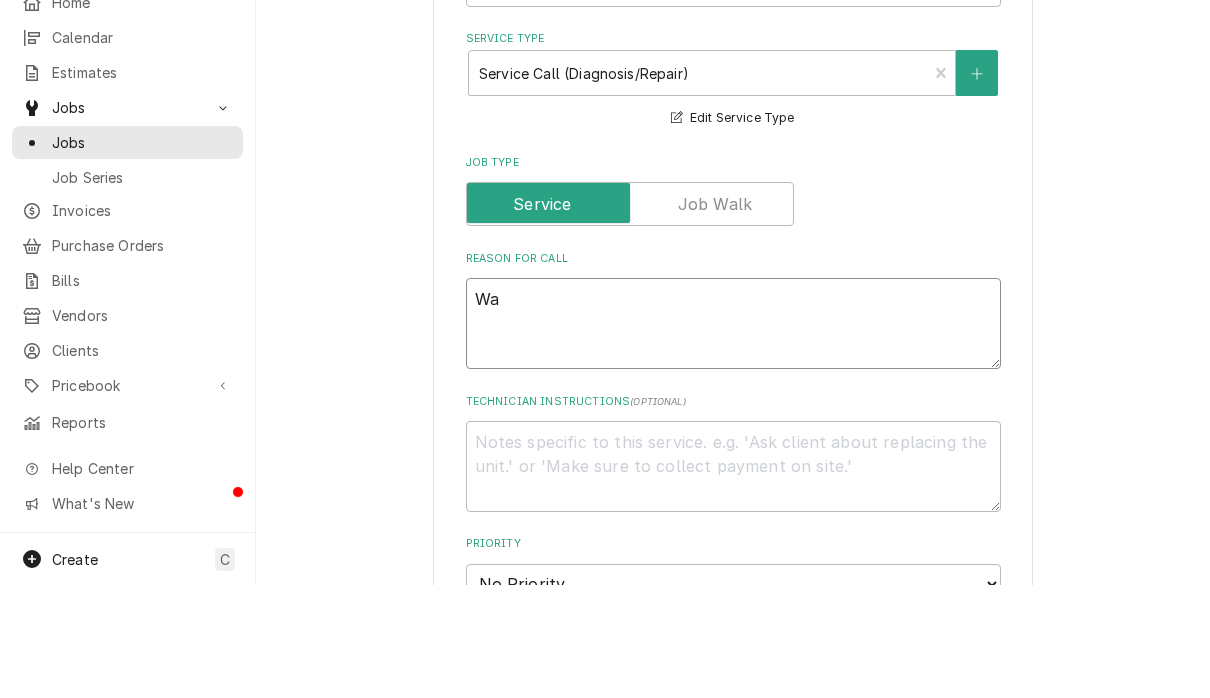 type on "x" 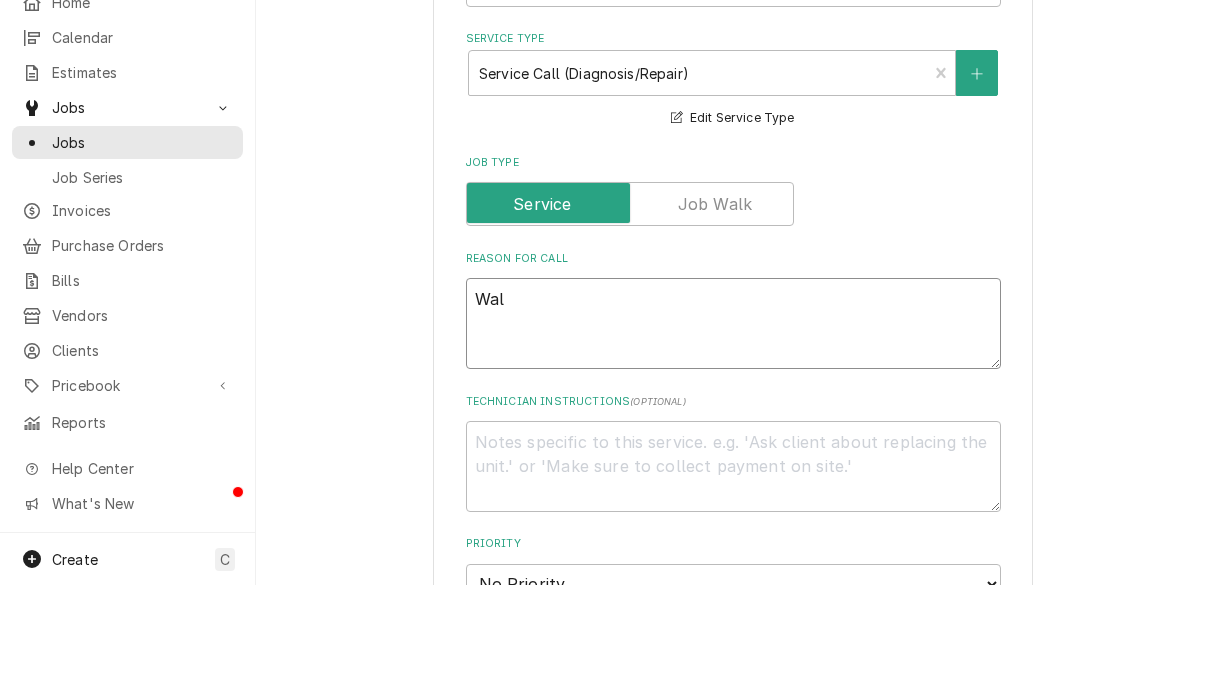 type on "x" 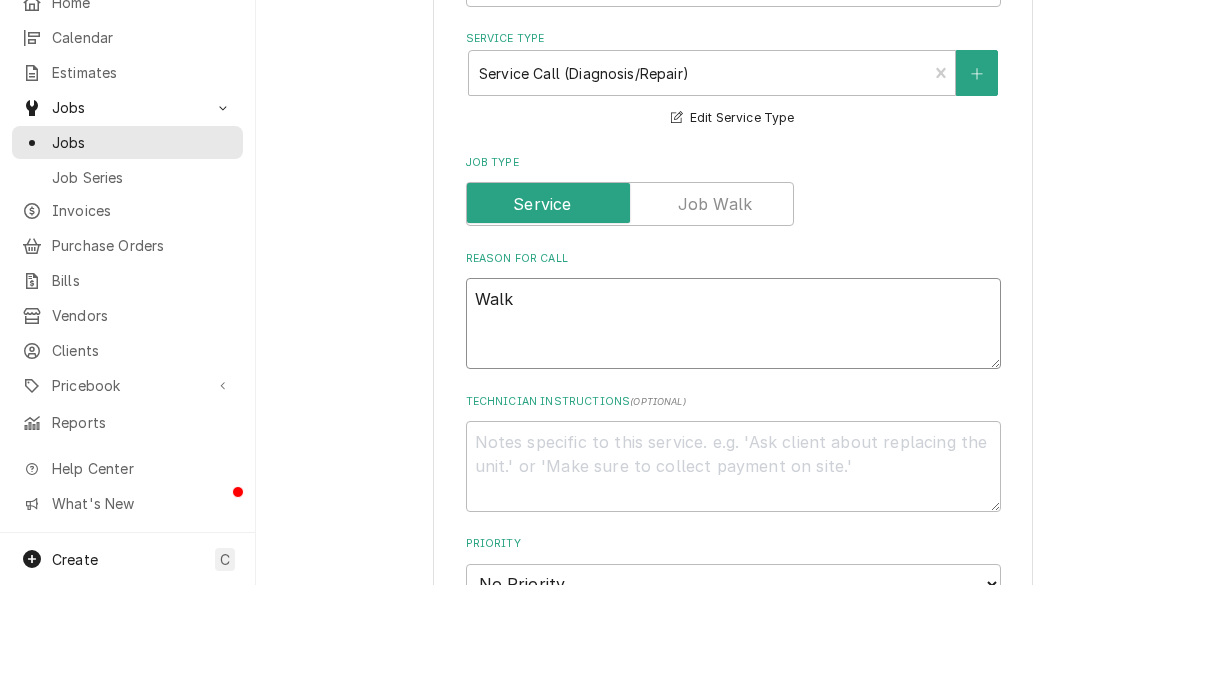 type on "x" 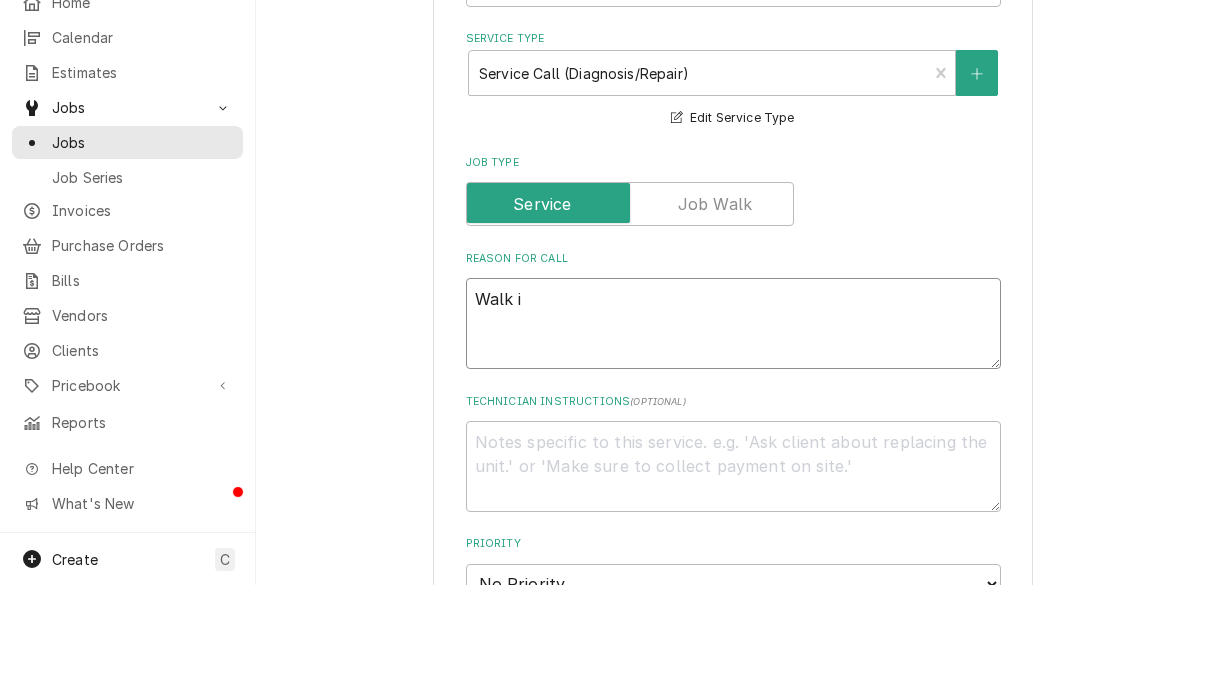 type on "x" 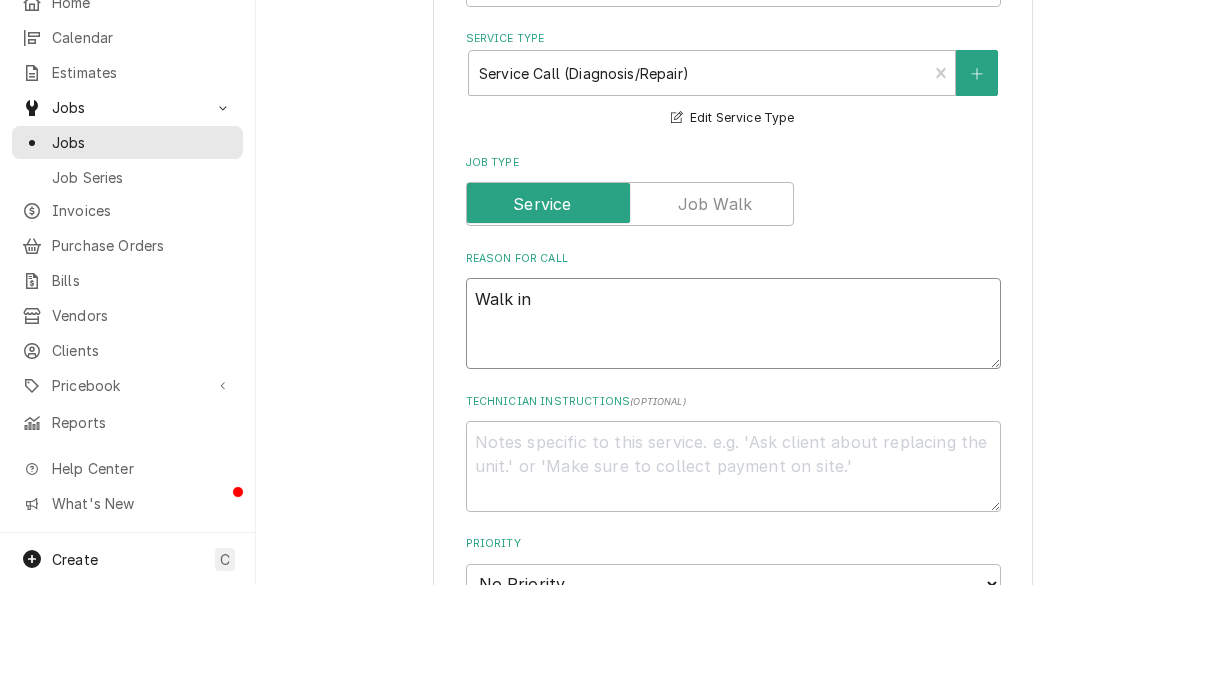 type on "x" 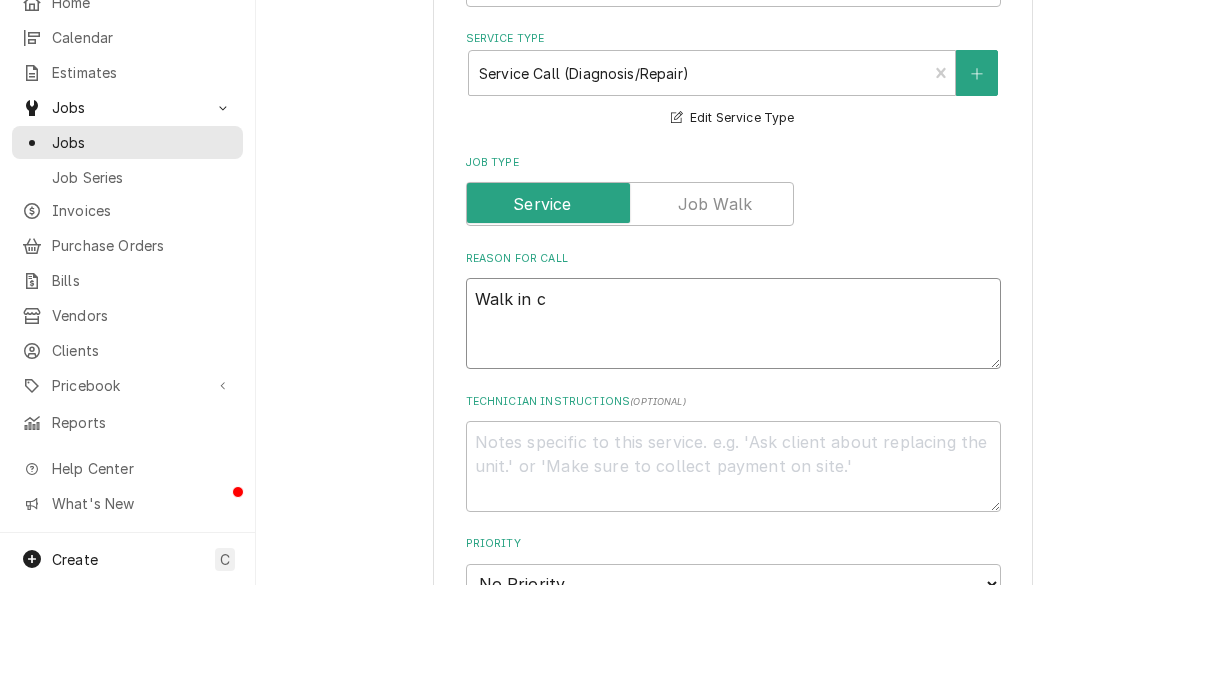 type on "x" 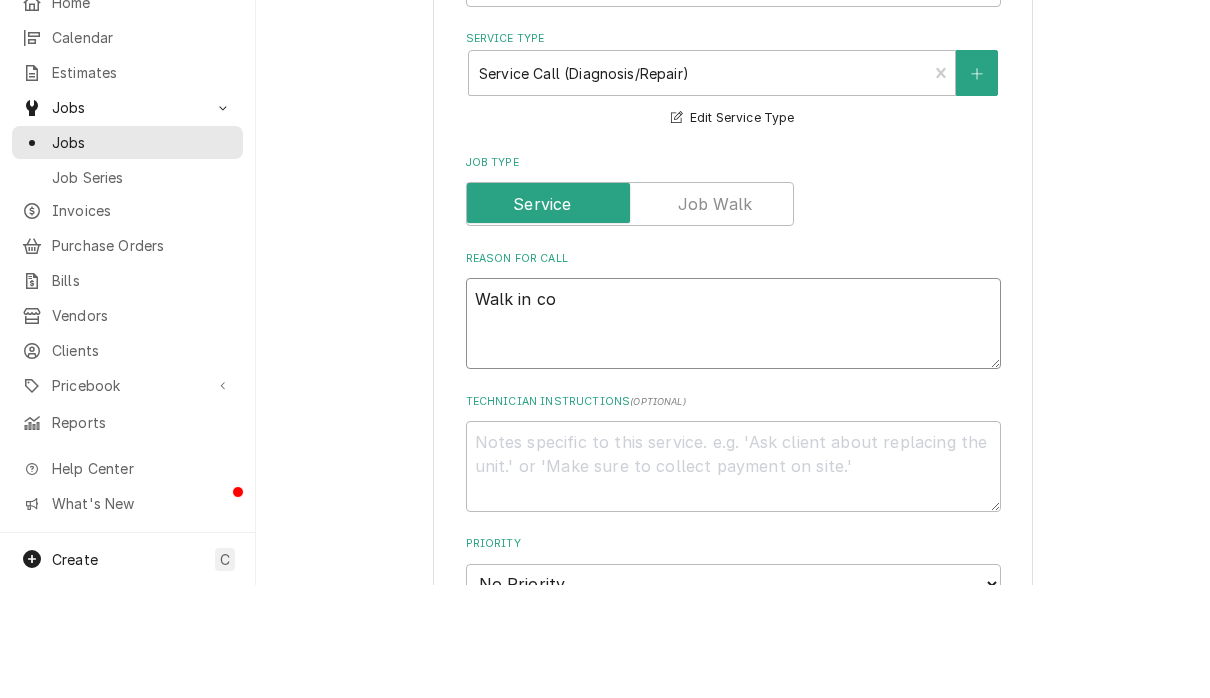 type on "x" 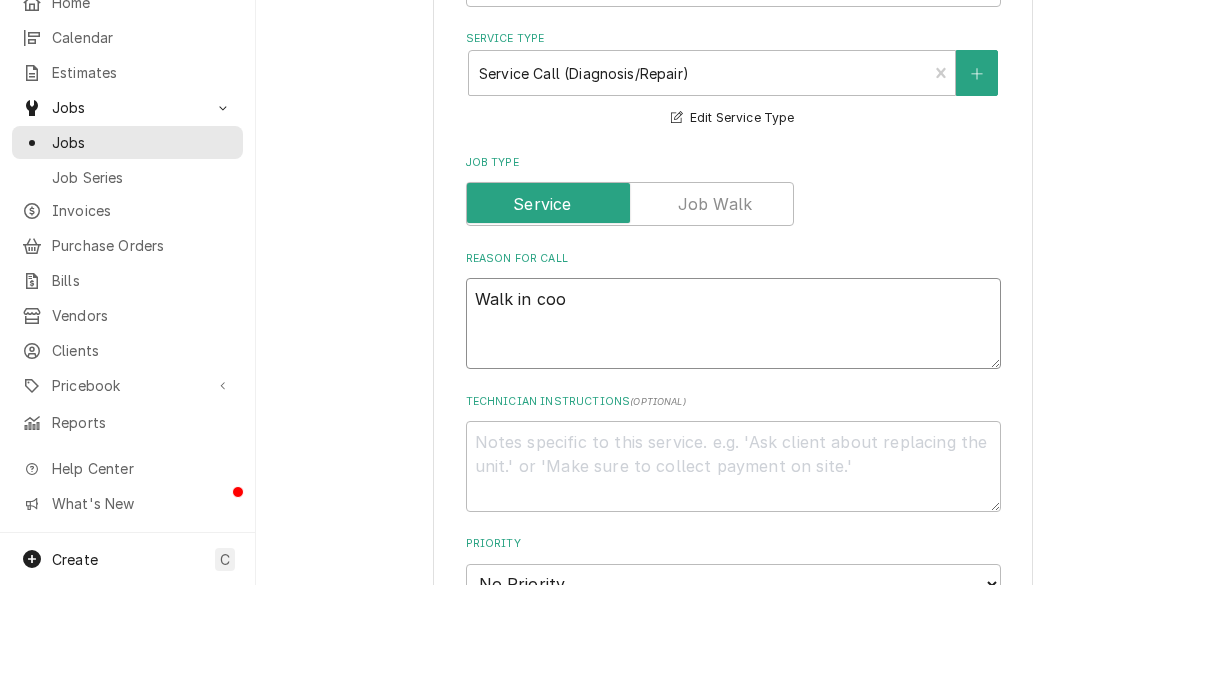 type on "x" 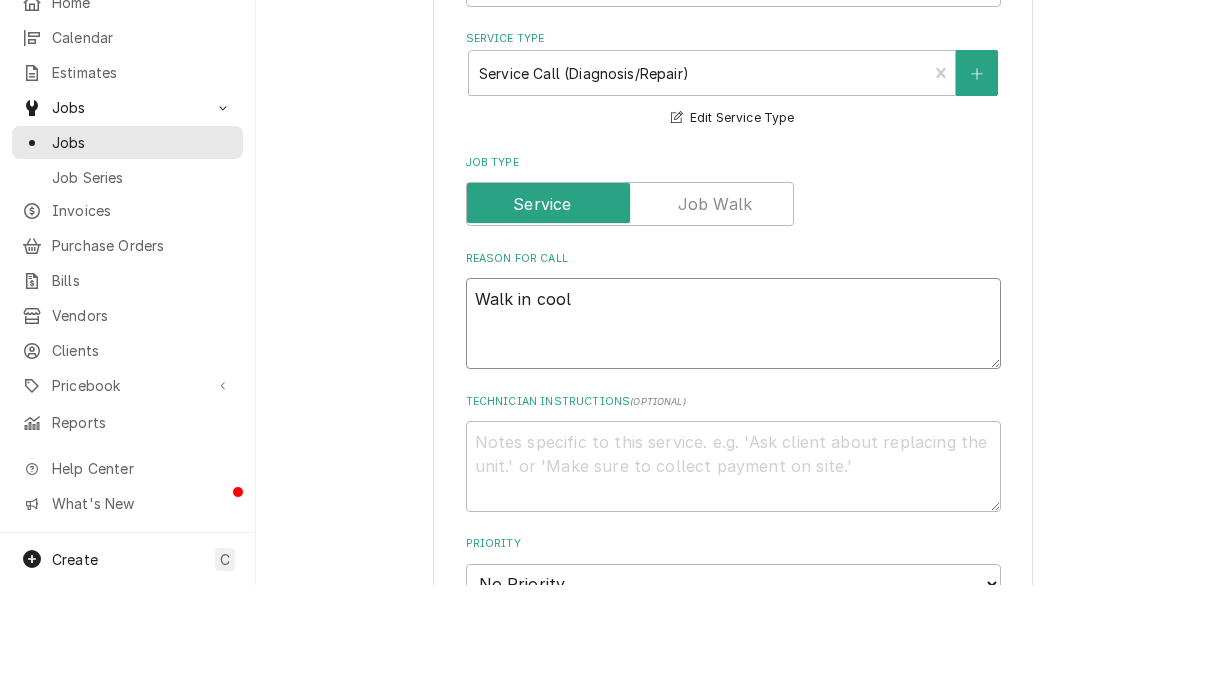 type on "x" 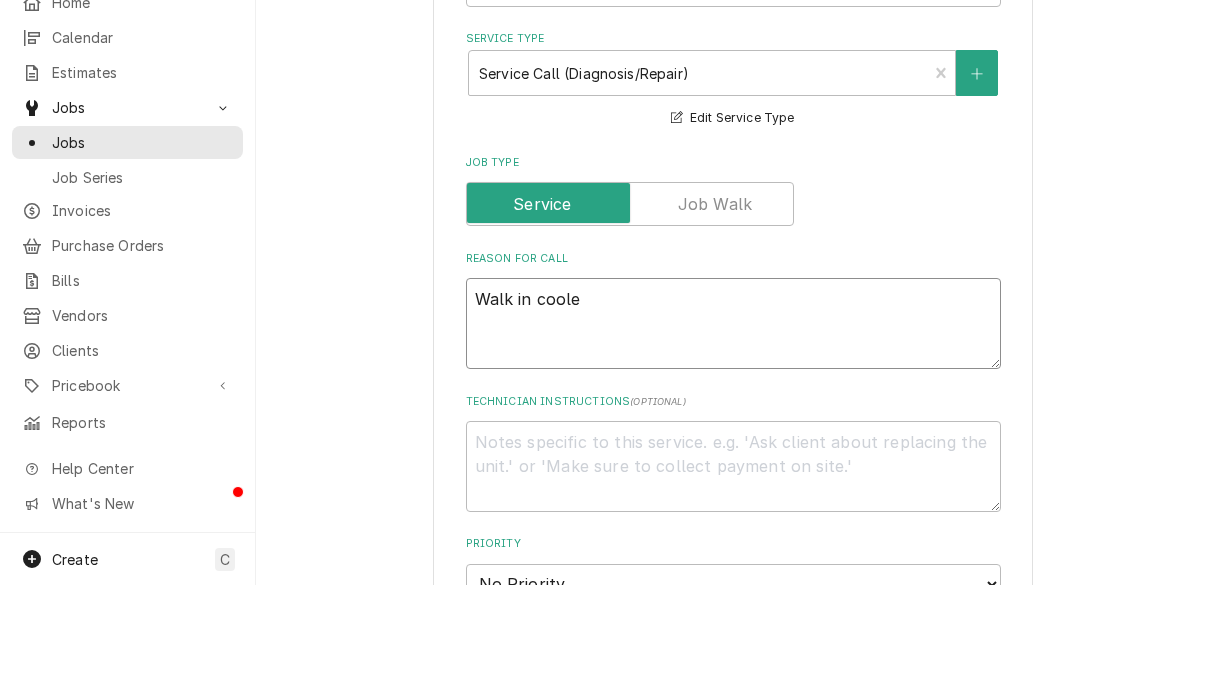 type on "x" 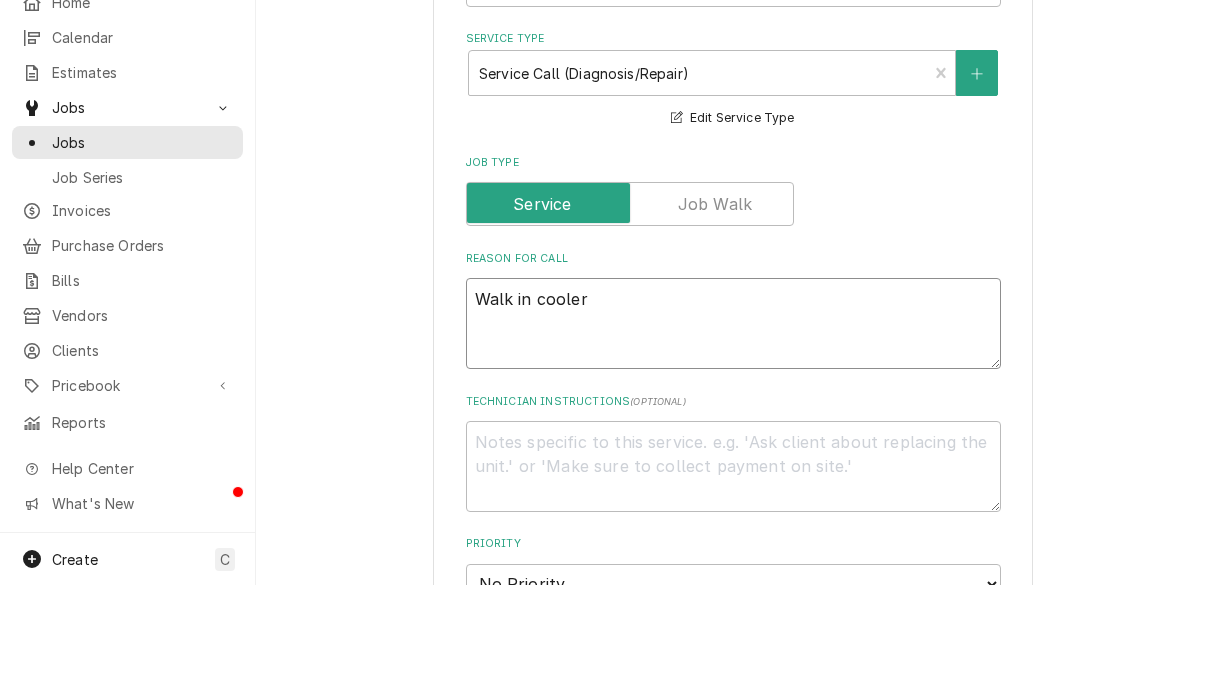 type on "x" 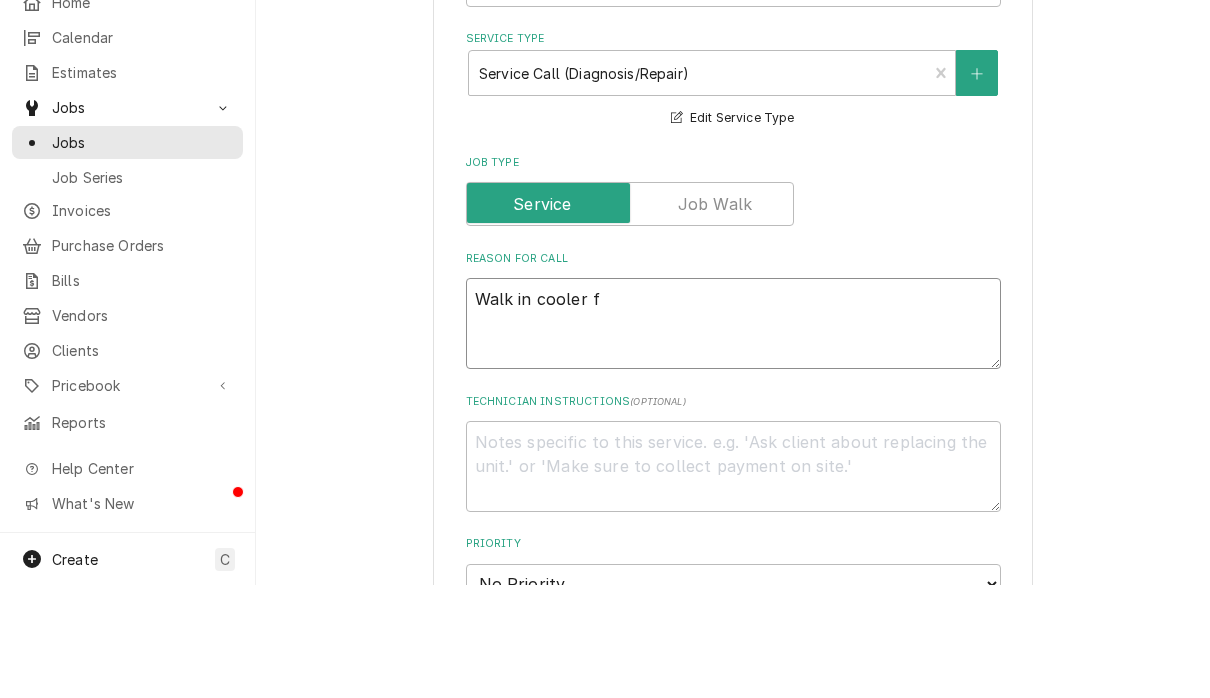 type on "x" 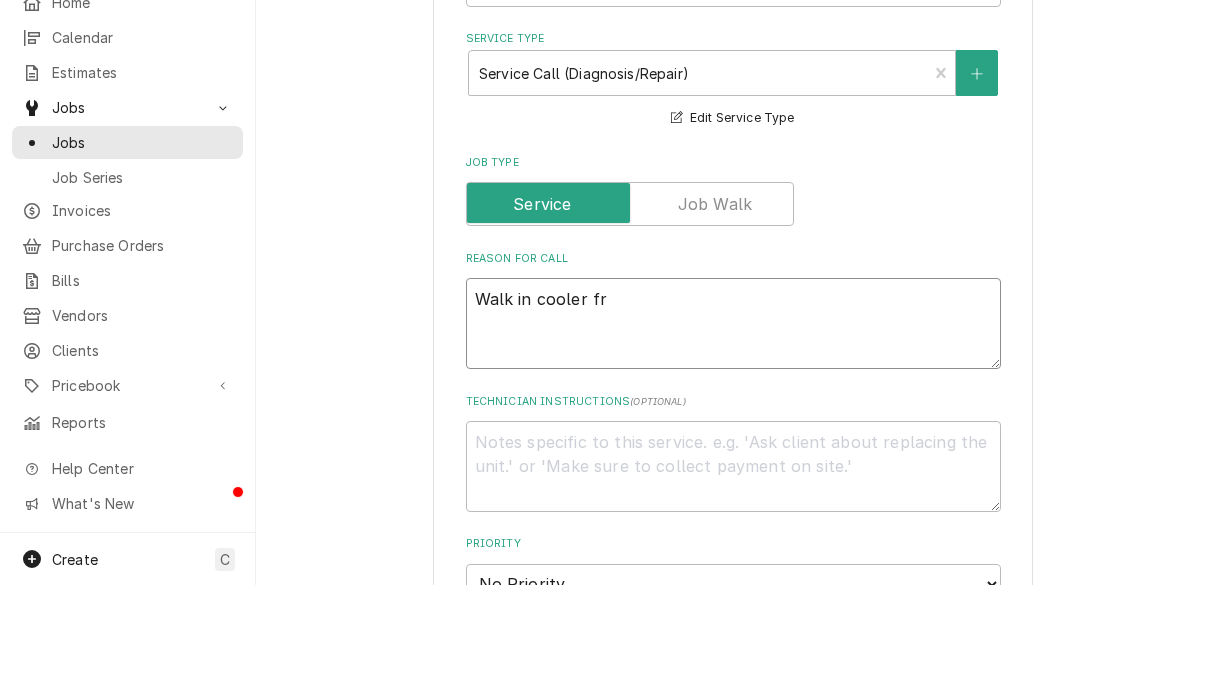 type on "x" 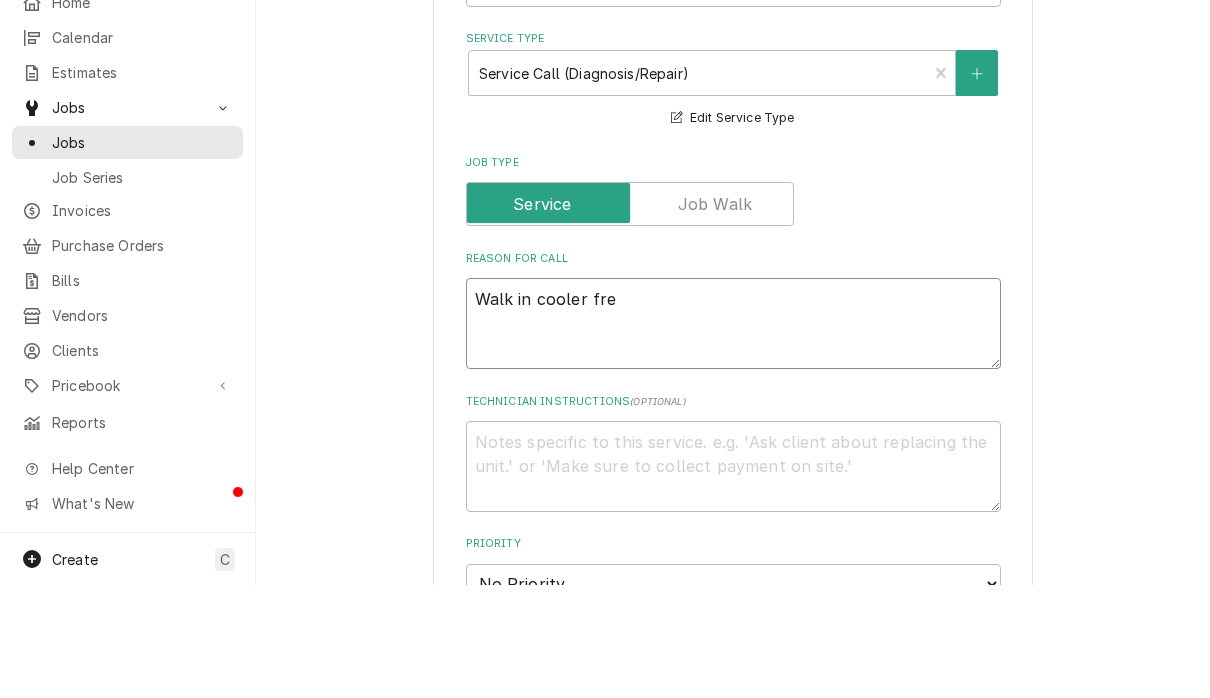 type on "x" 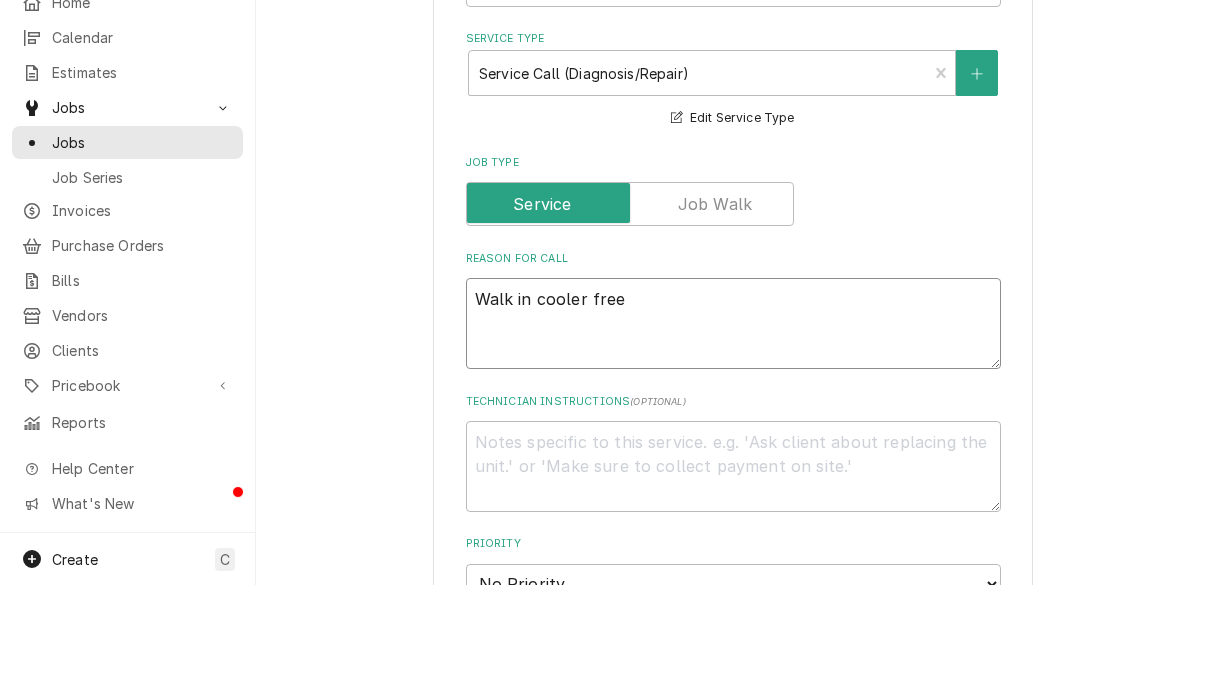 type on "x" 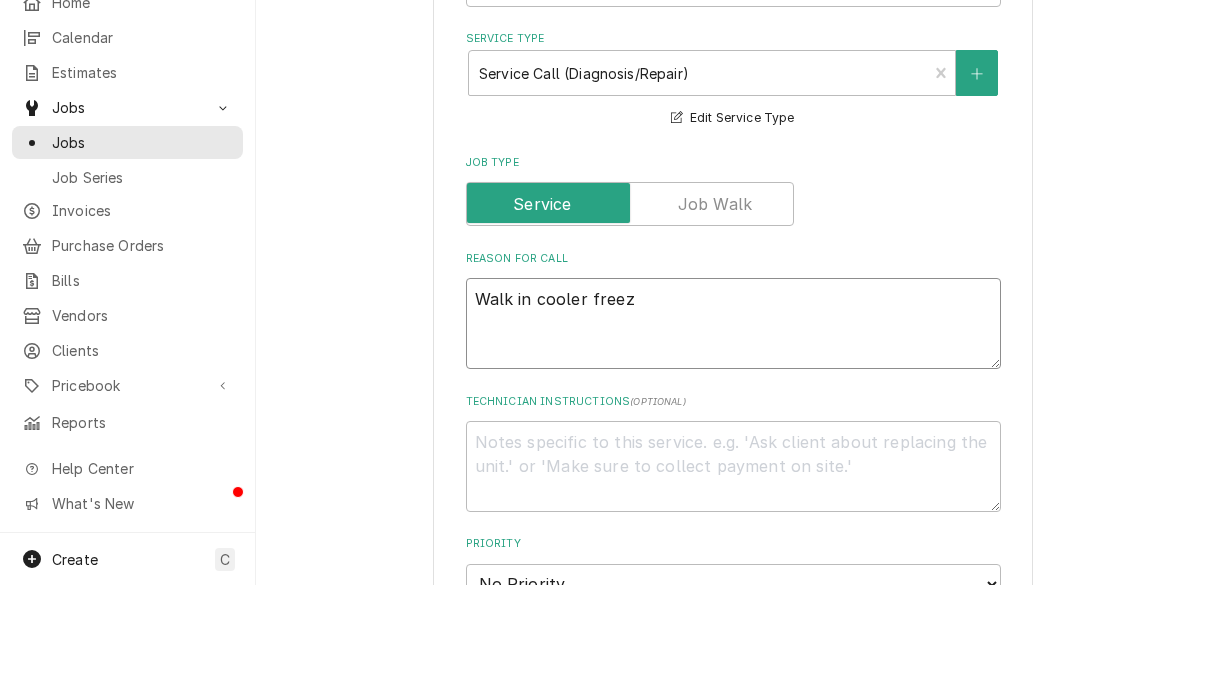 type on "x" 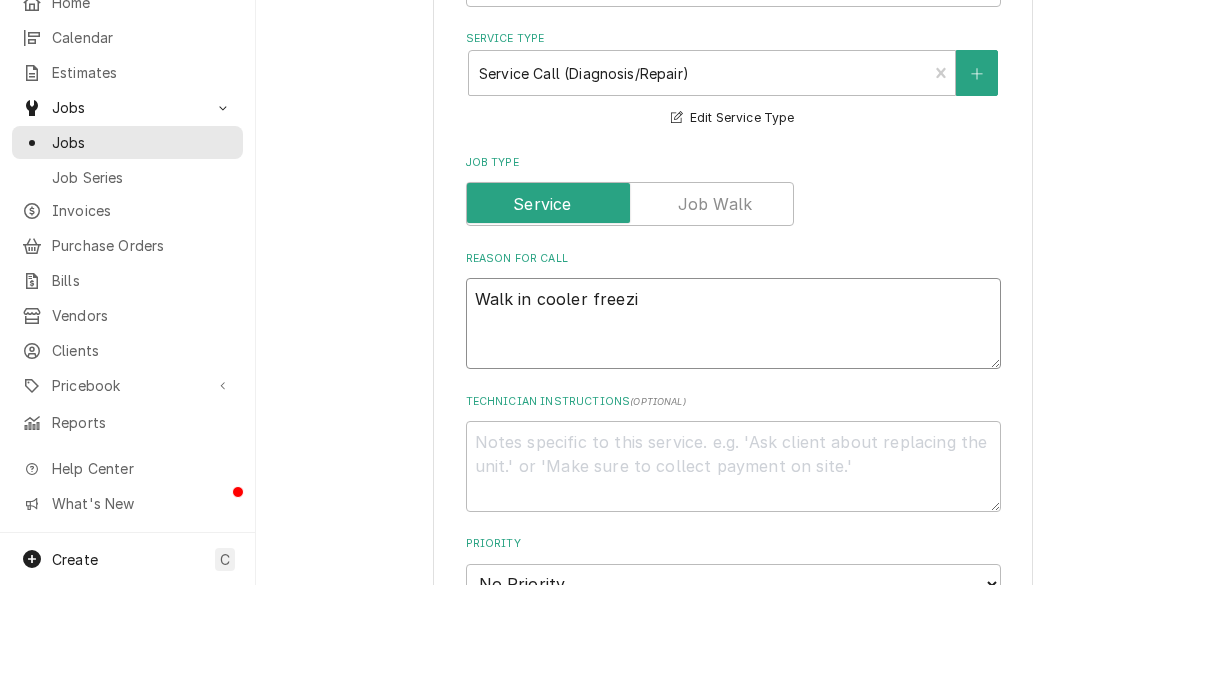 type on "x" 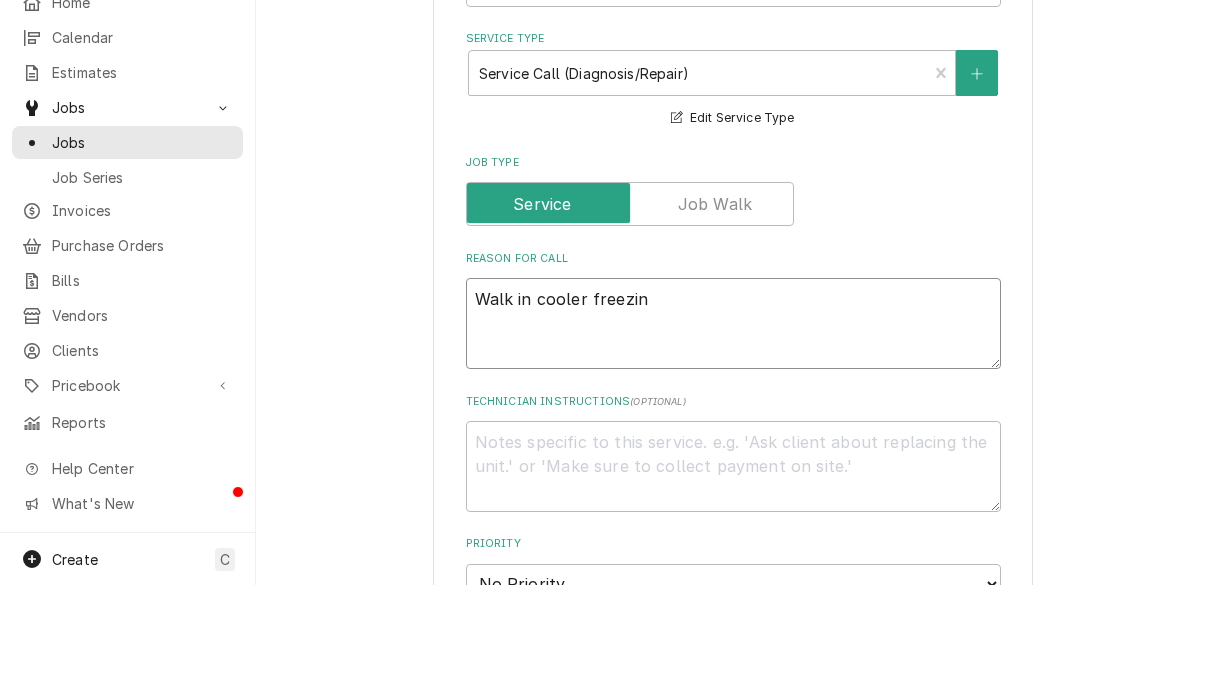 type on "x" 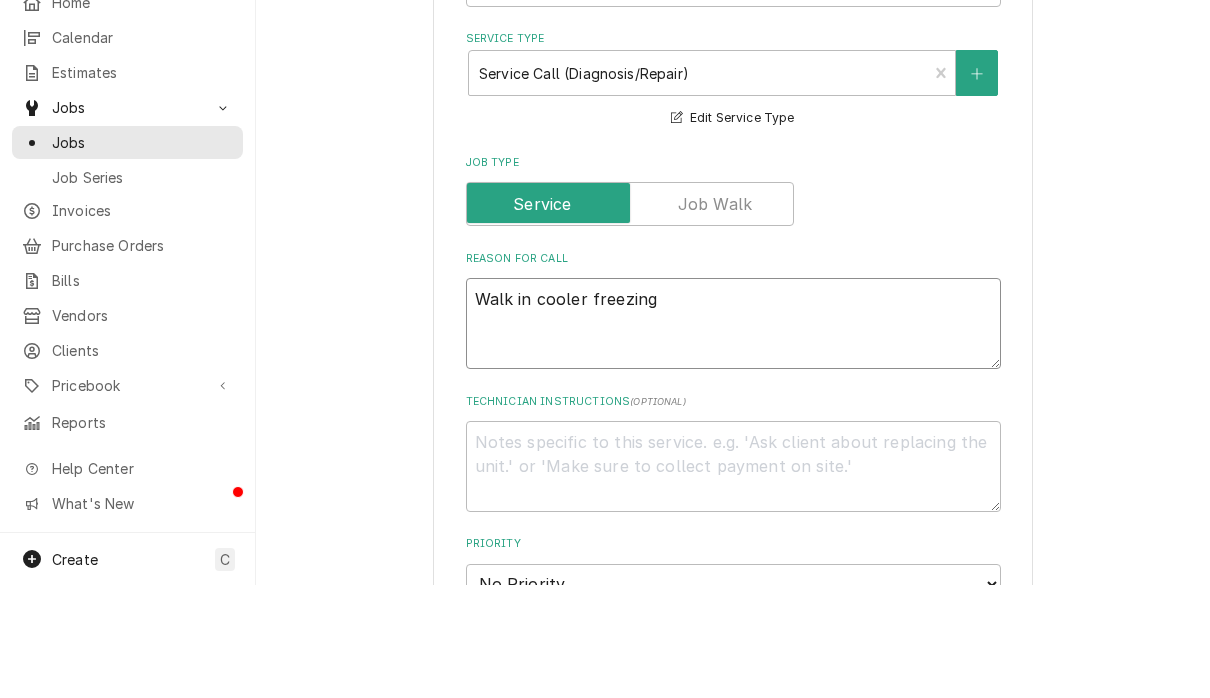 type on "x" 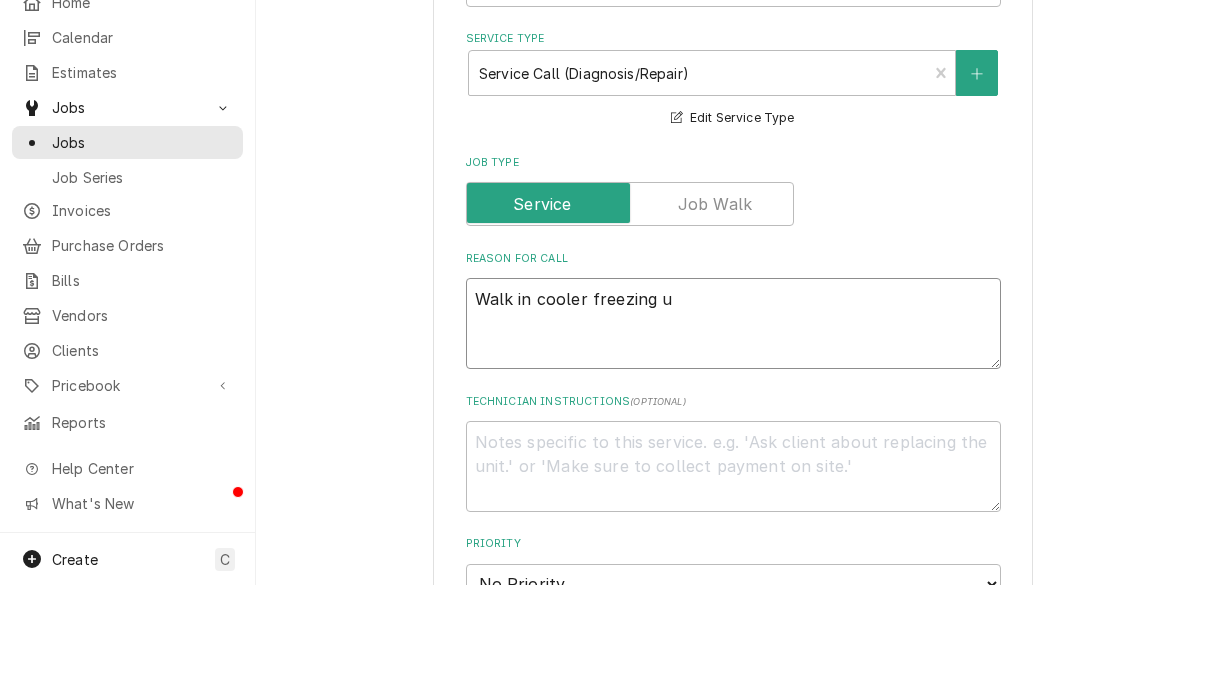 type on "x" 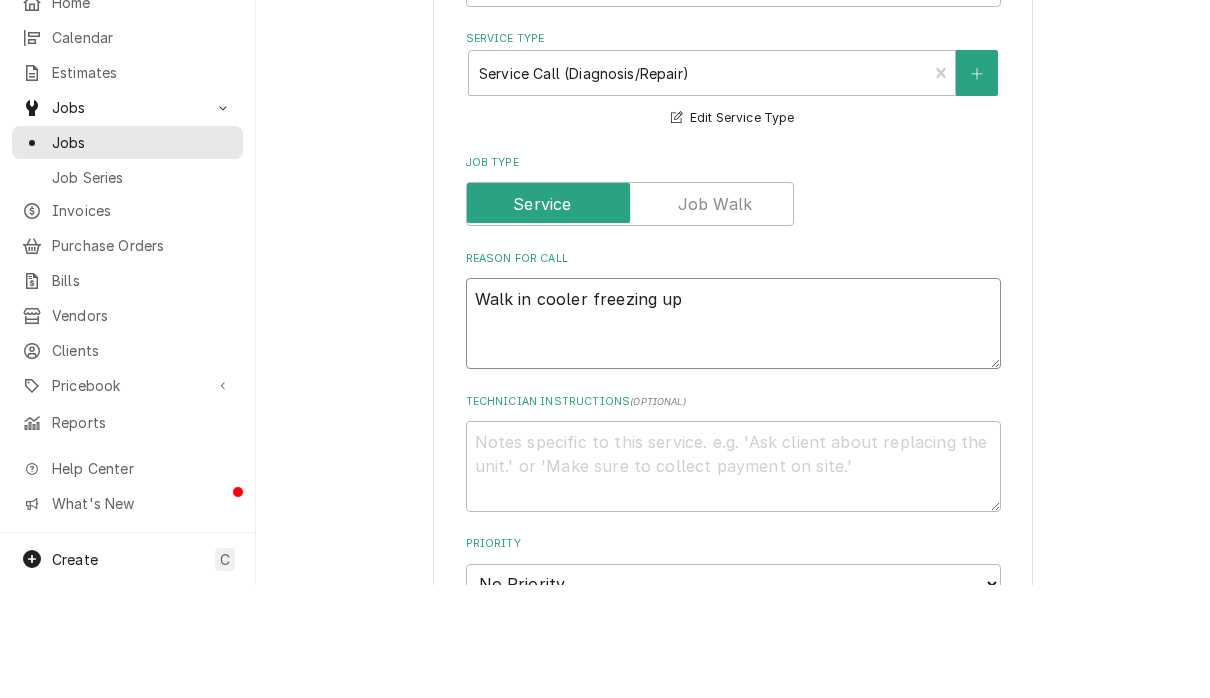 type on "x" 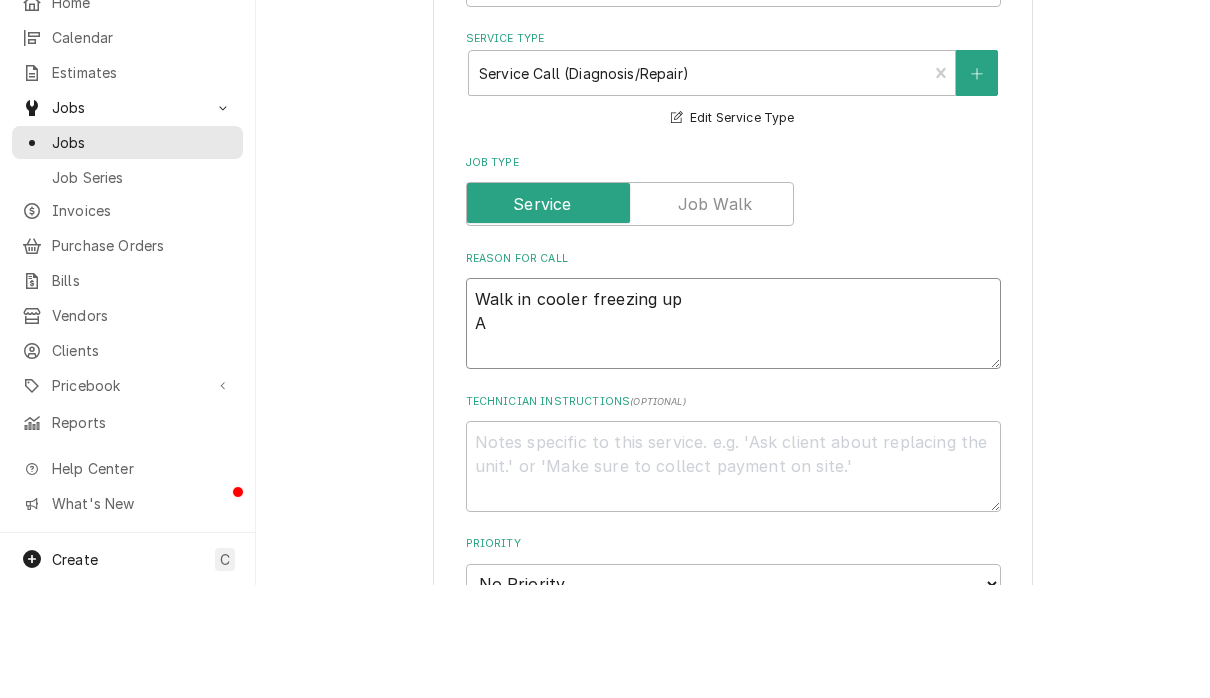 type on "x" 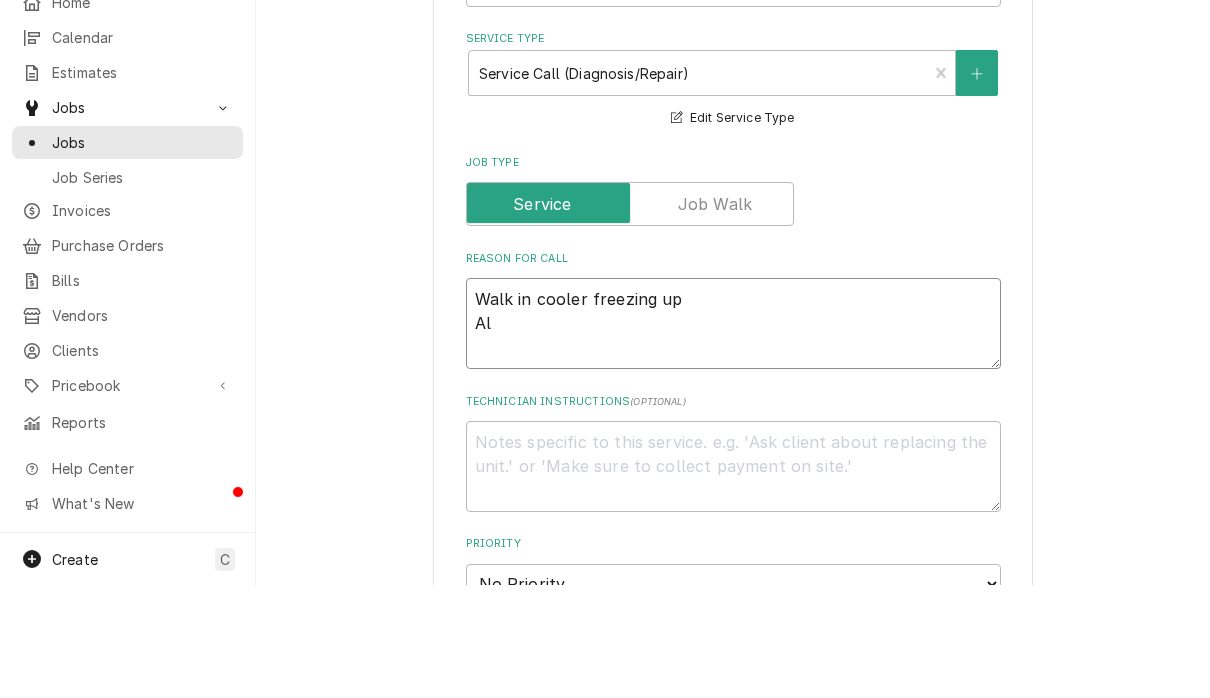 type on "Walk in cooler freezing up
Als" 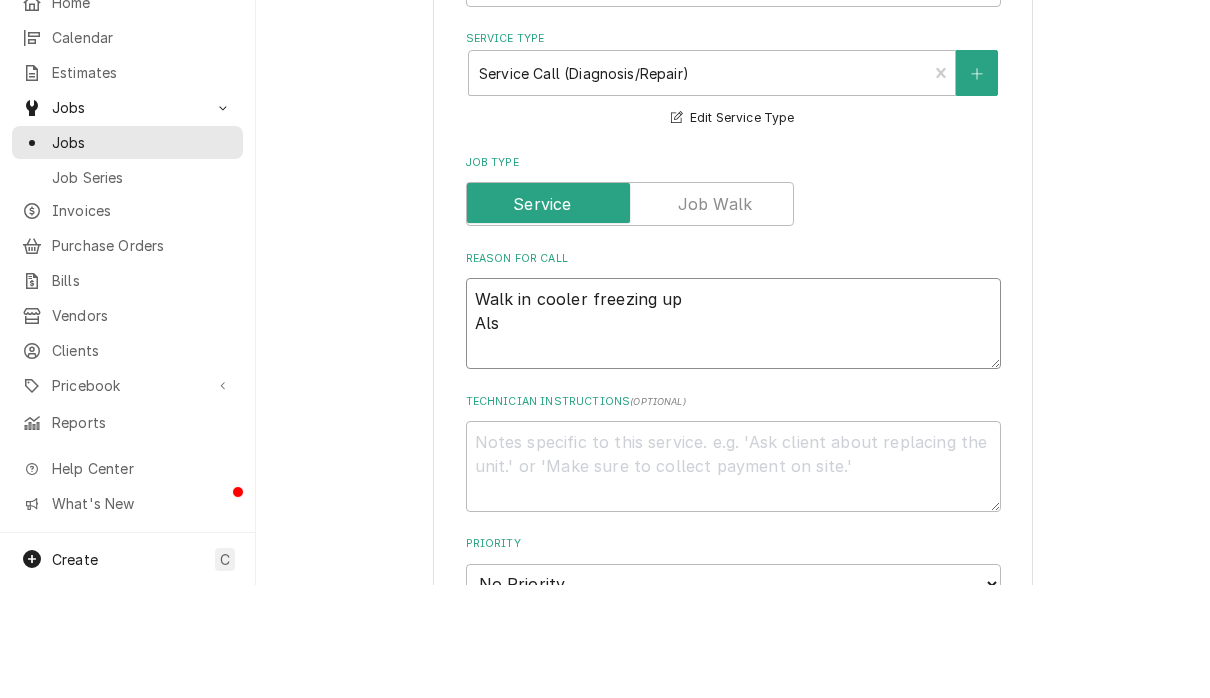 type on "x" 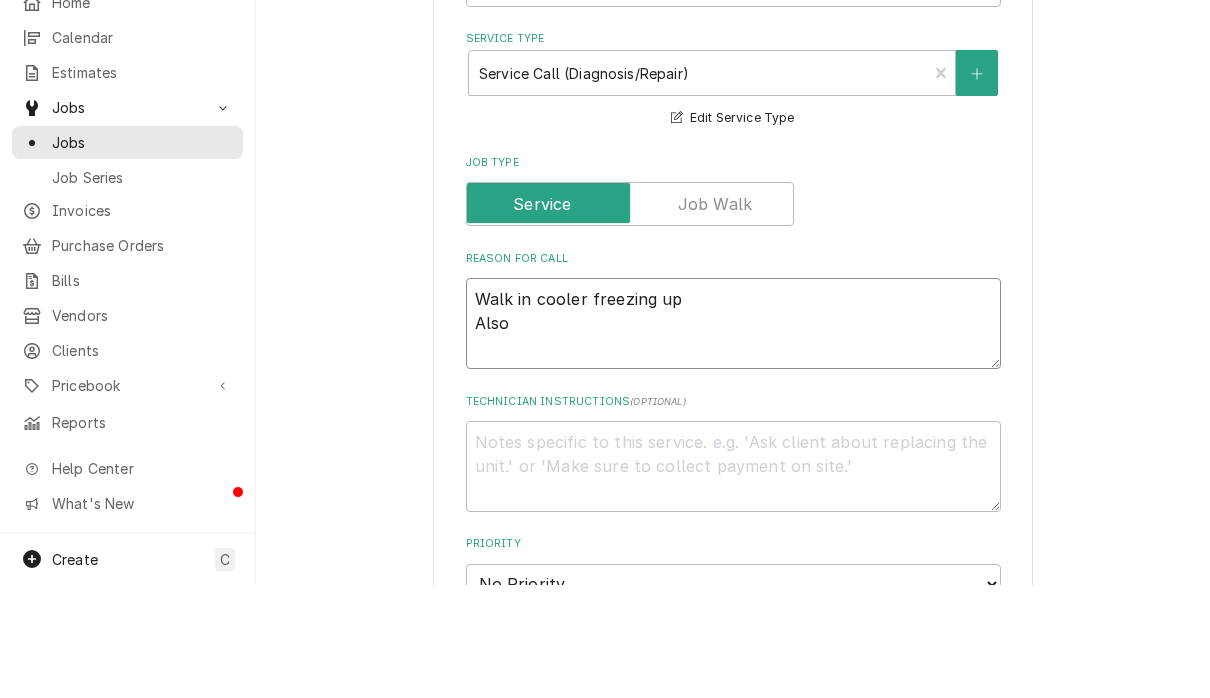 type on "x" 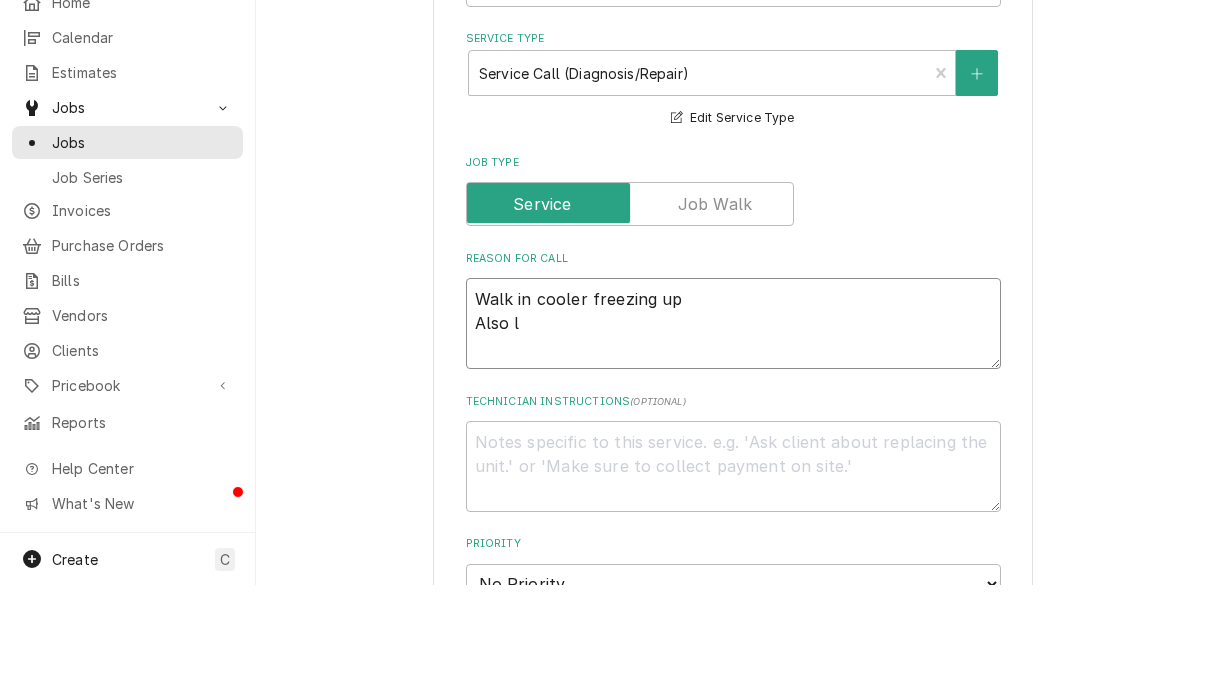 type on "x" 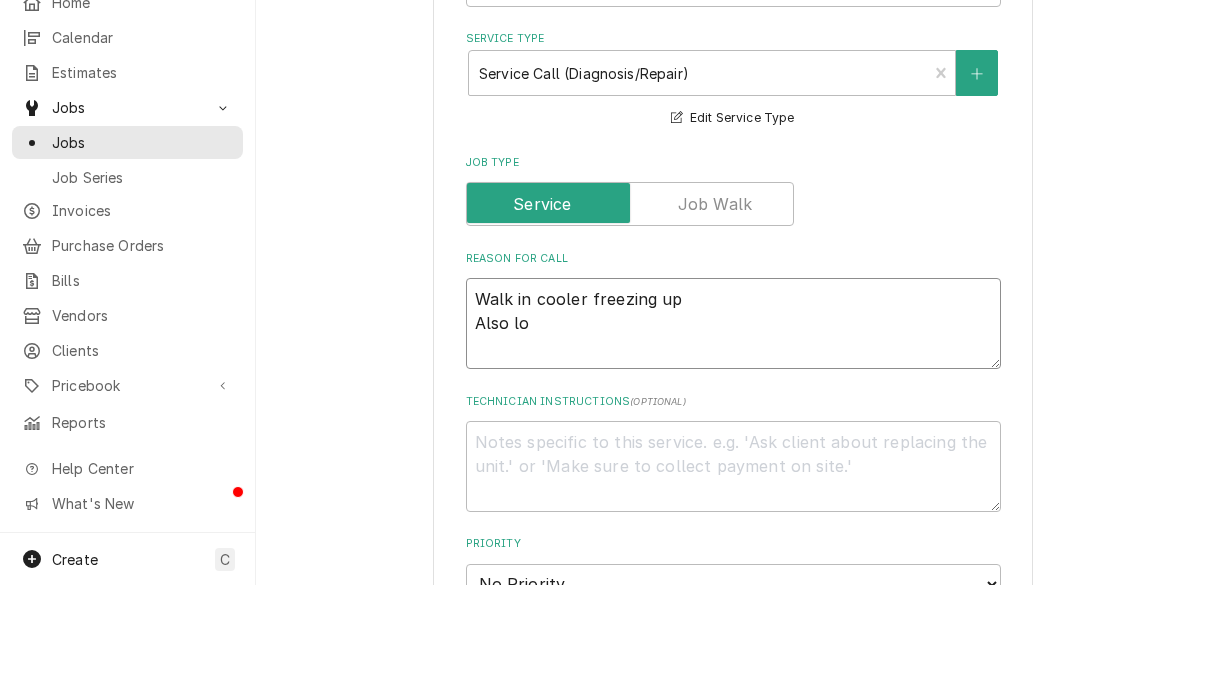type on "x" 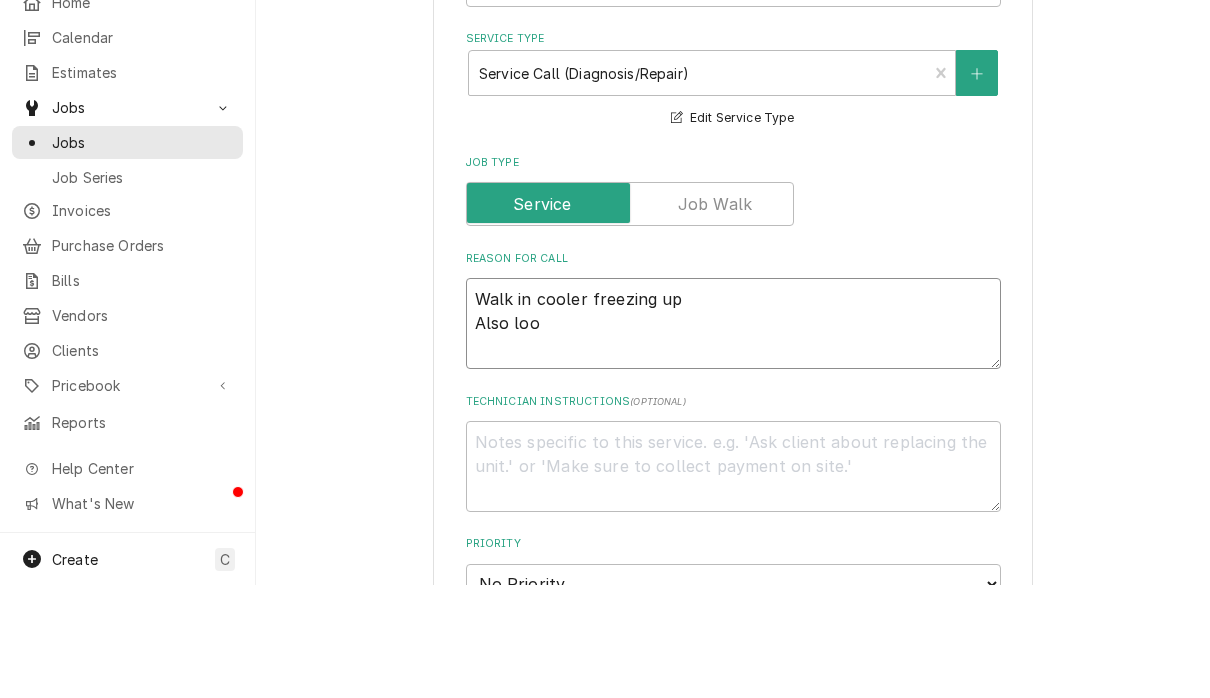 type on "x" 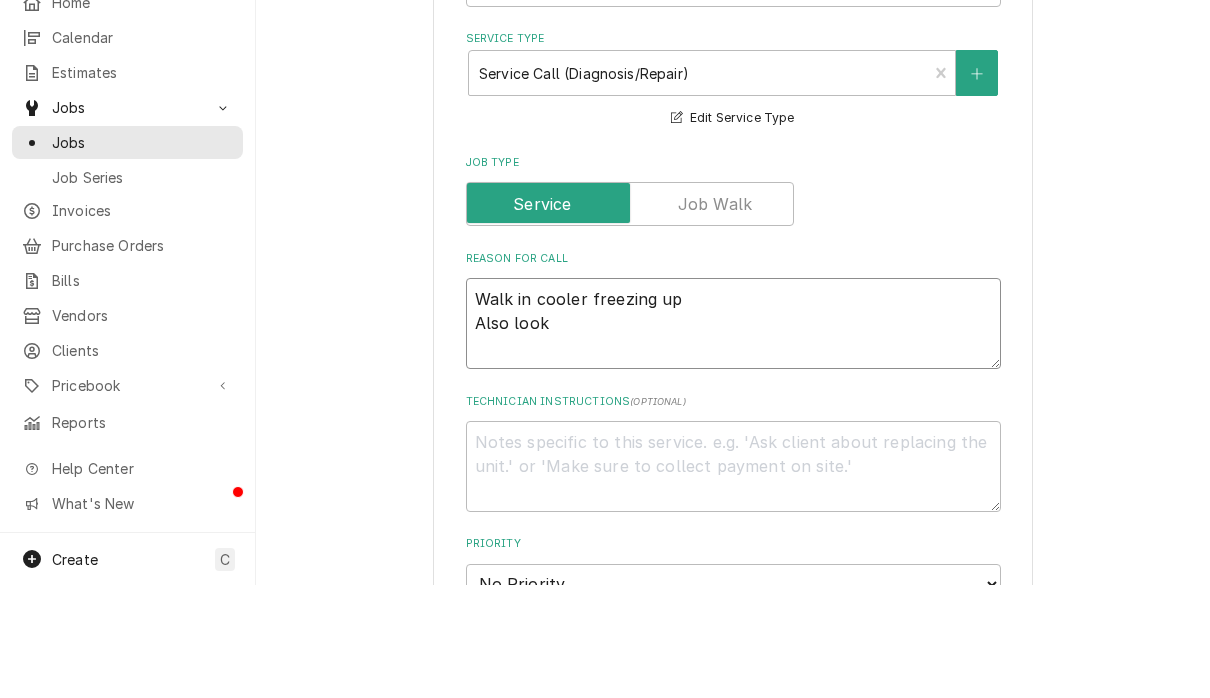 type on "x" 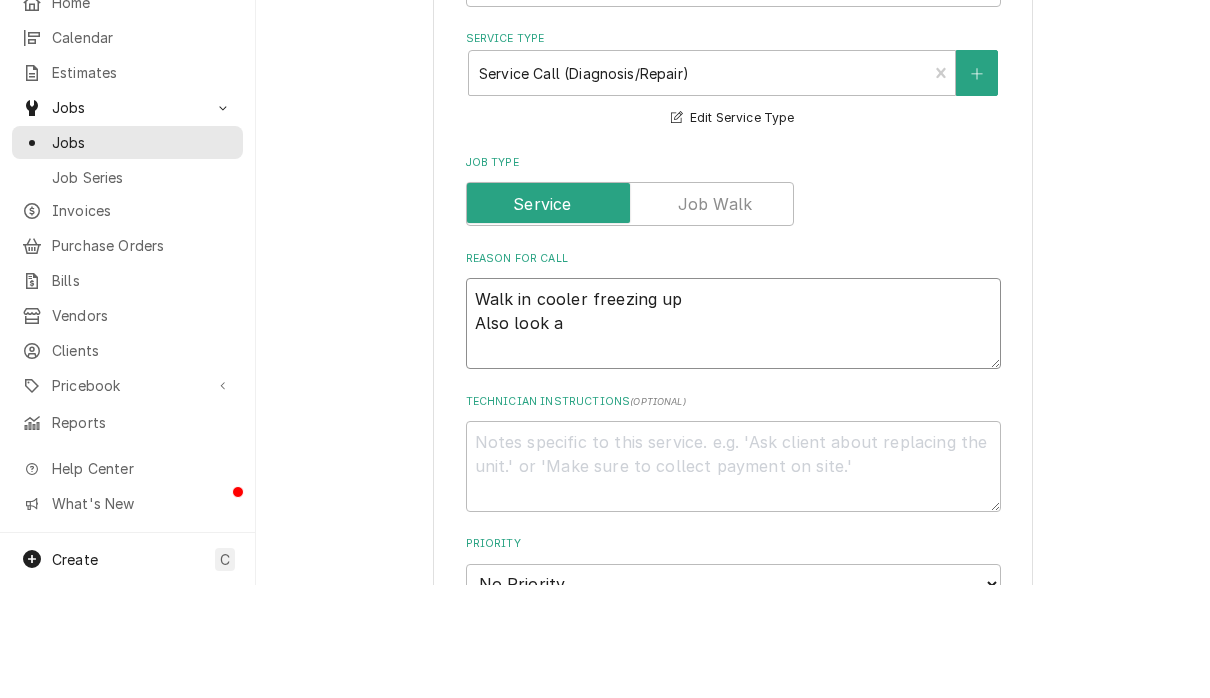 type on "x" 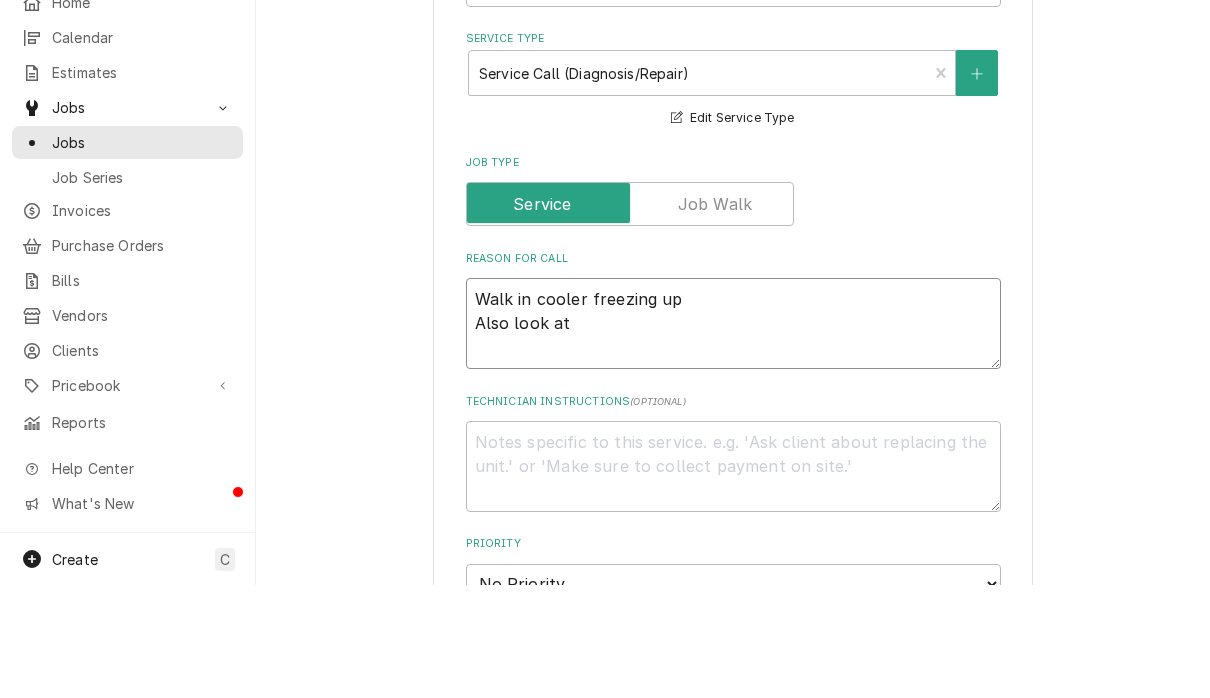type on "x" 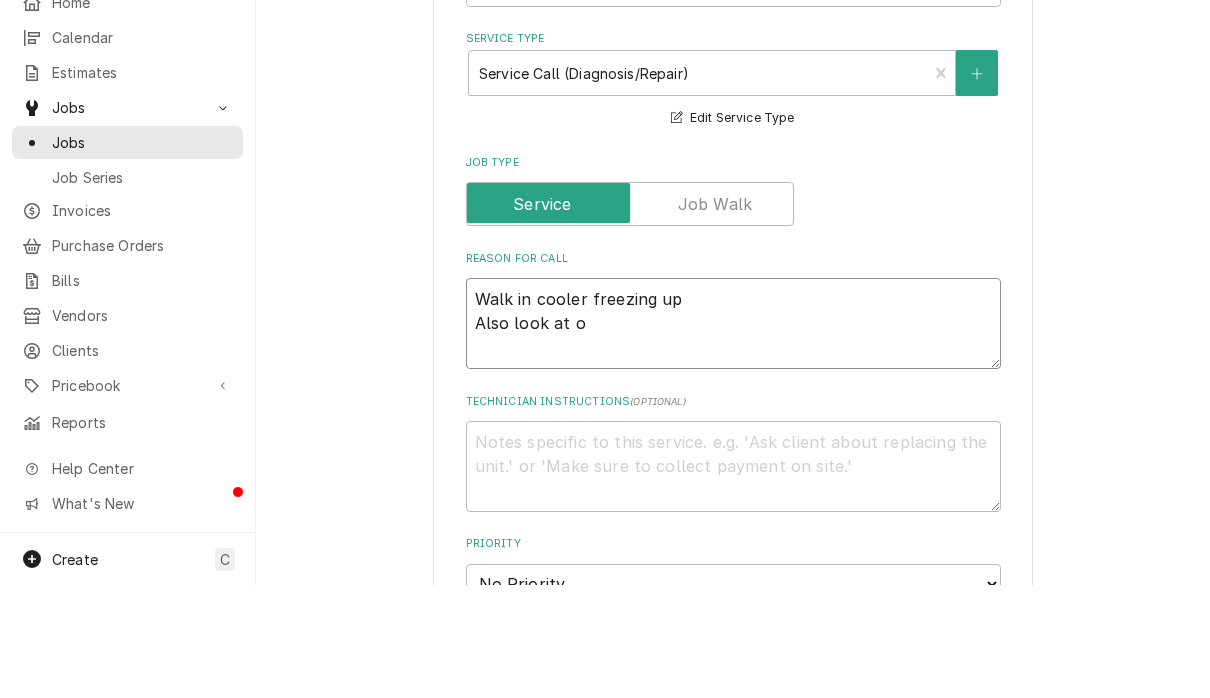 type on "x" 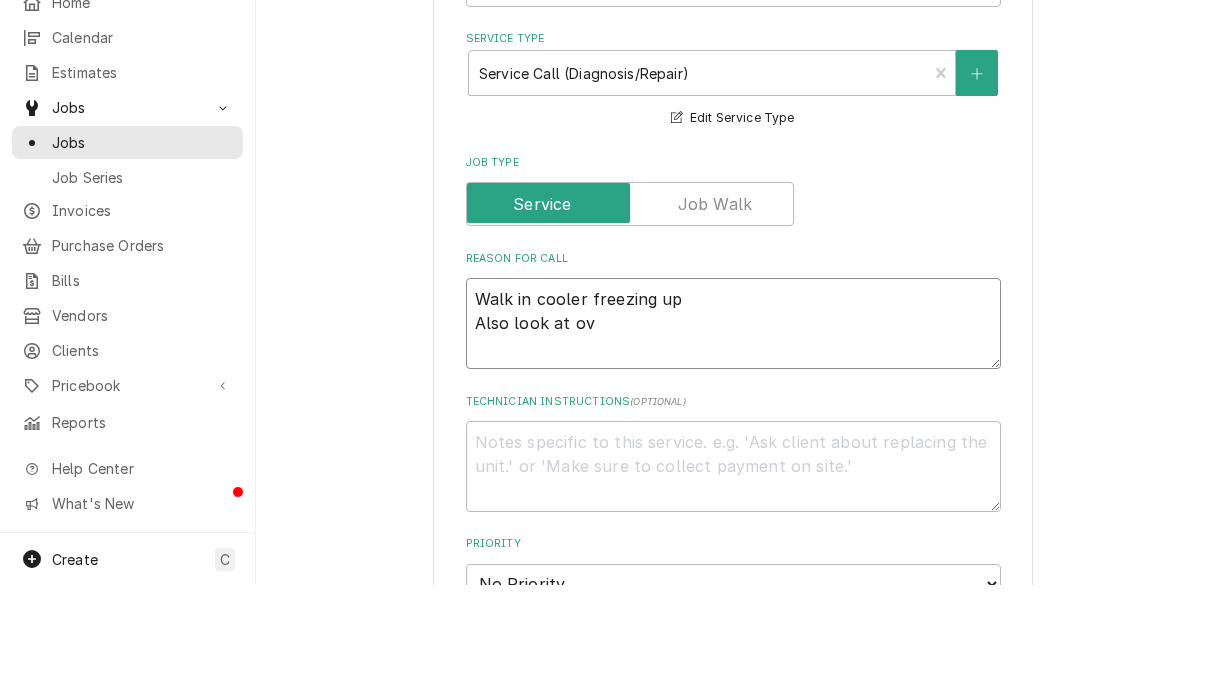 type on "x" 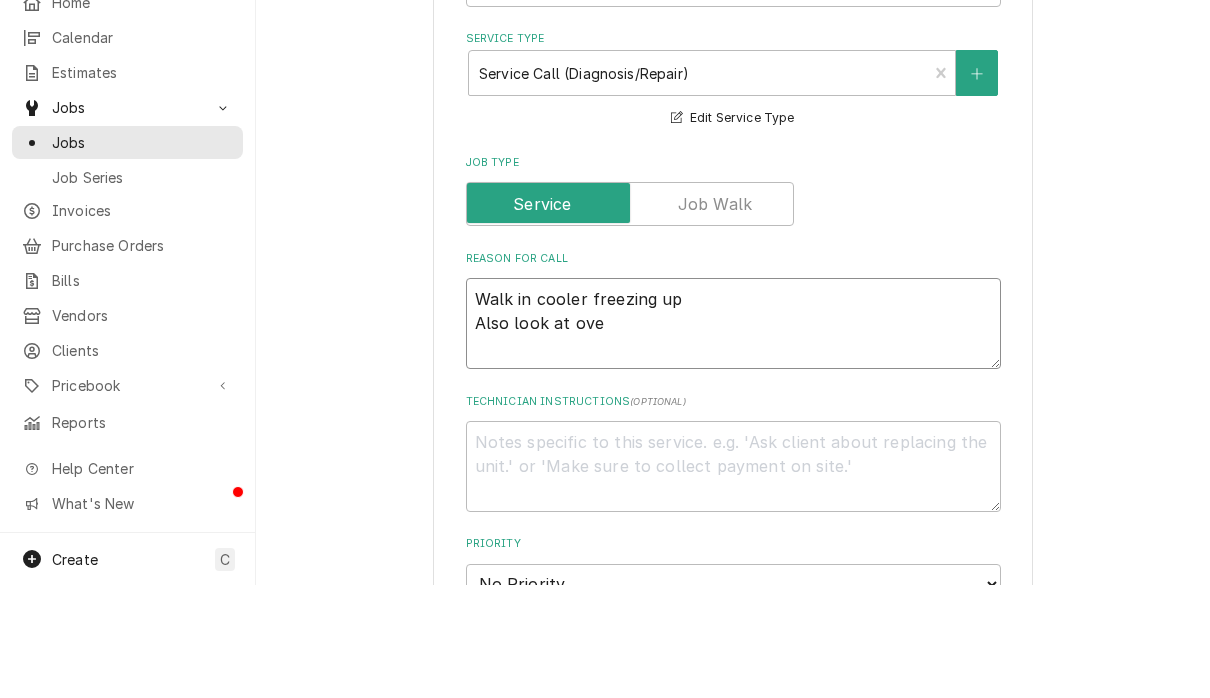 type on "x" 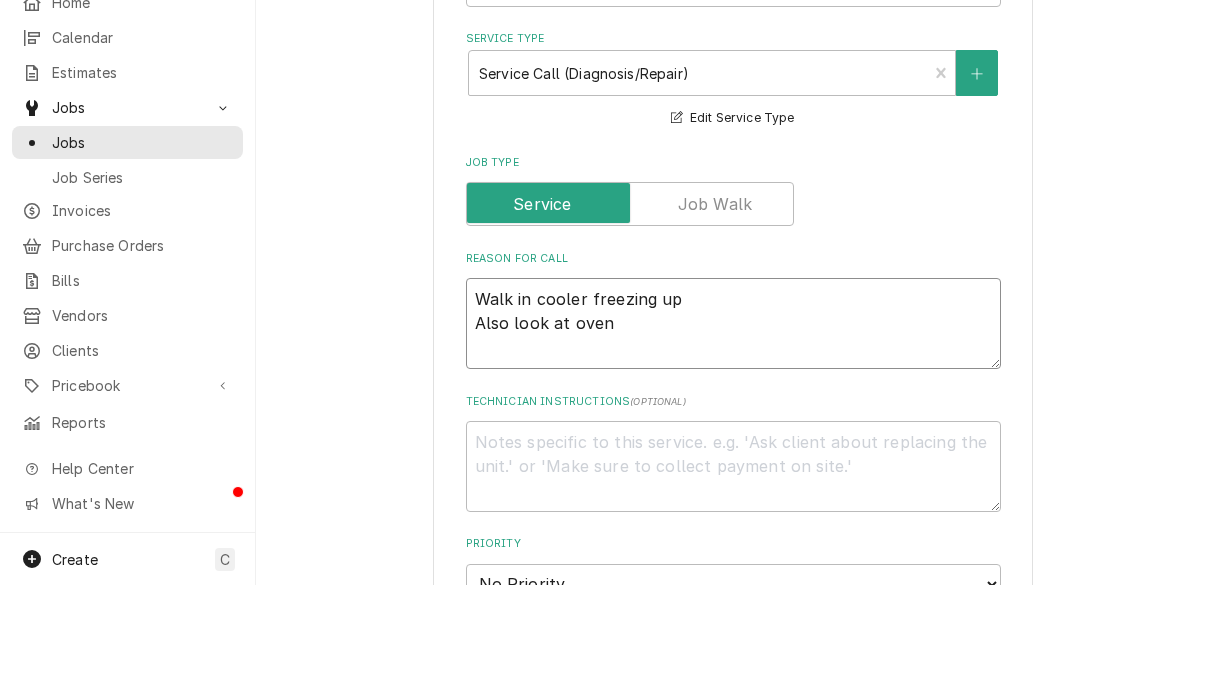 type on "x" 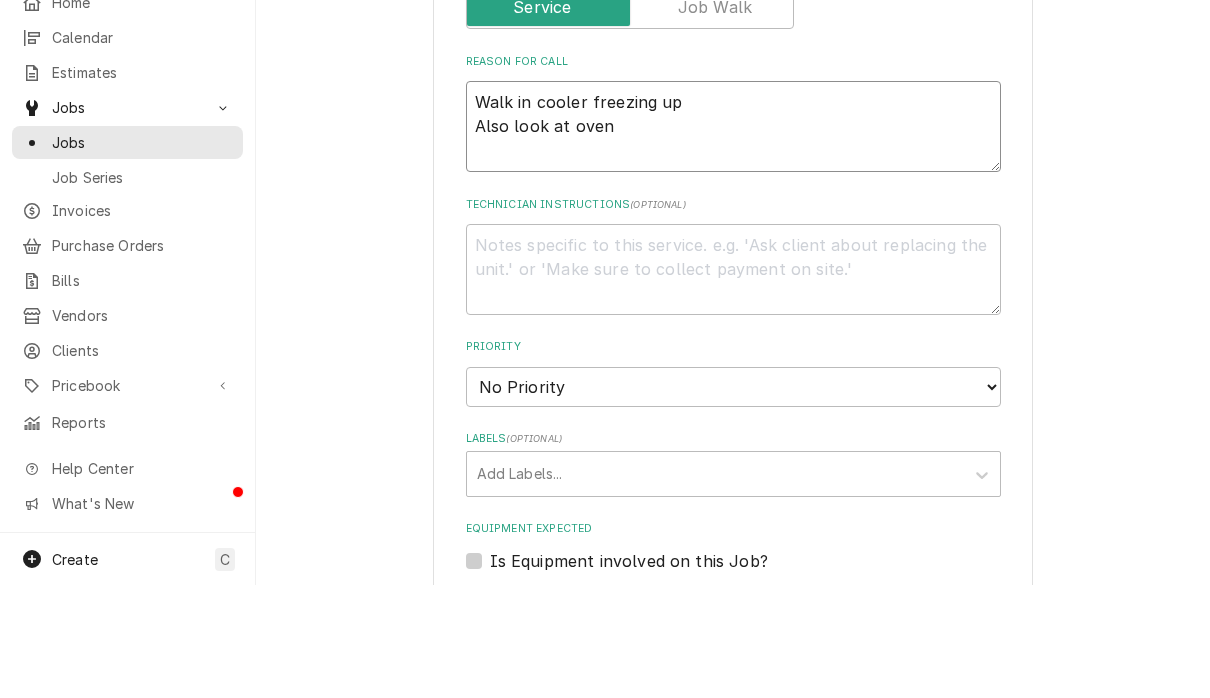 scroll, scrollTop: 817, scrollLeft: 0, axis: vertical 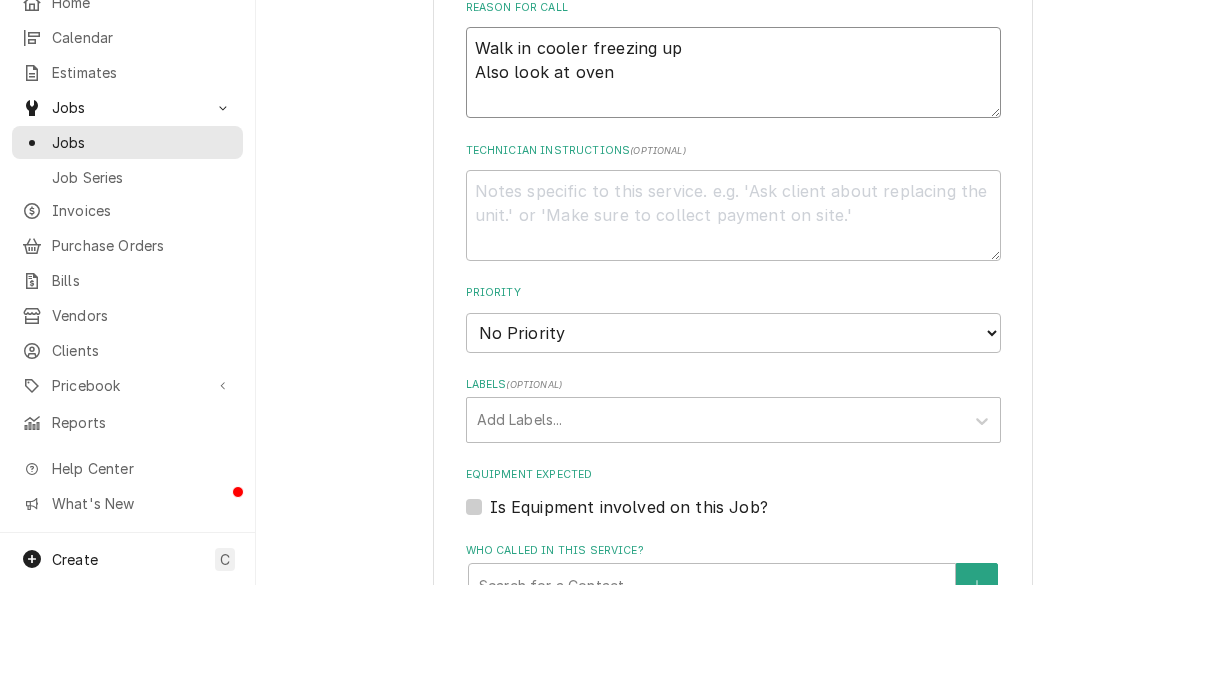 type on "Walk in cooler freezing up
Also look at oven" 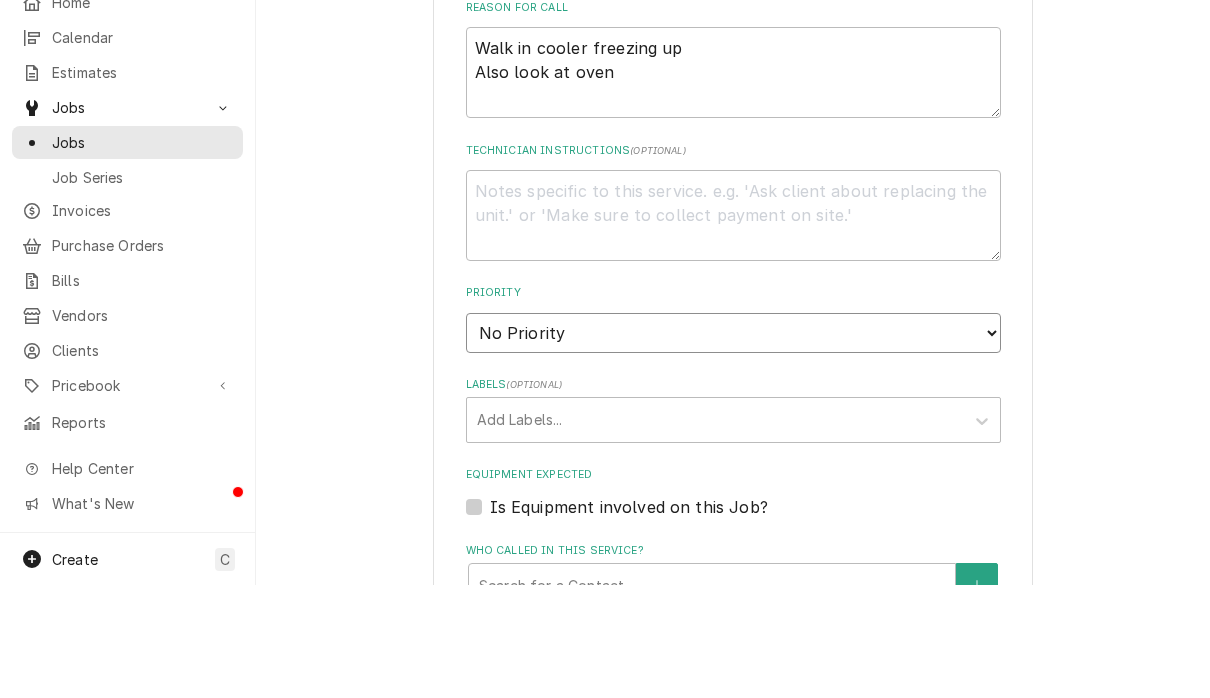 click on "No Priority Urgent High Medium Low" at bounding box center [733, 446] 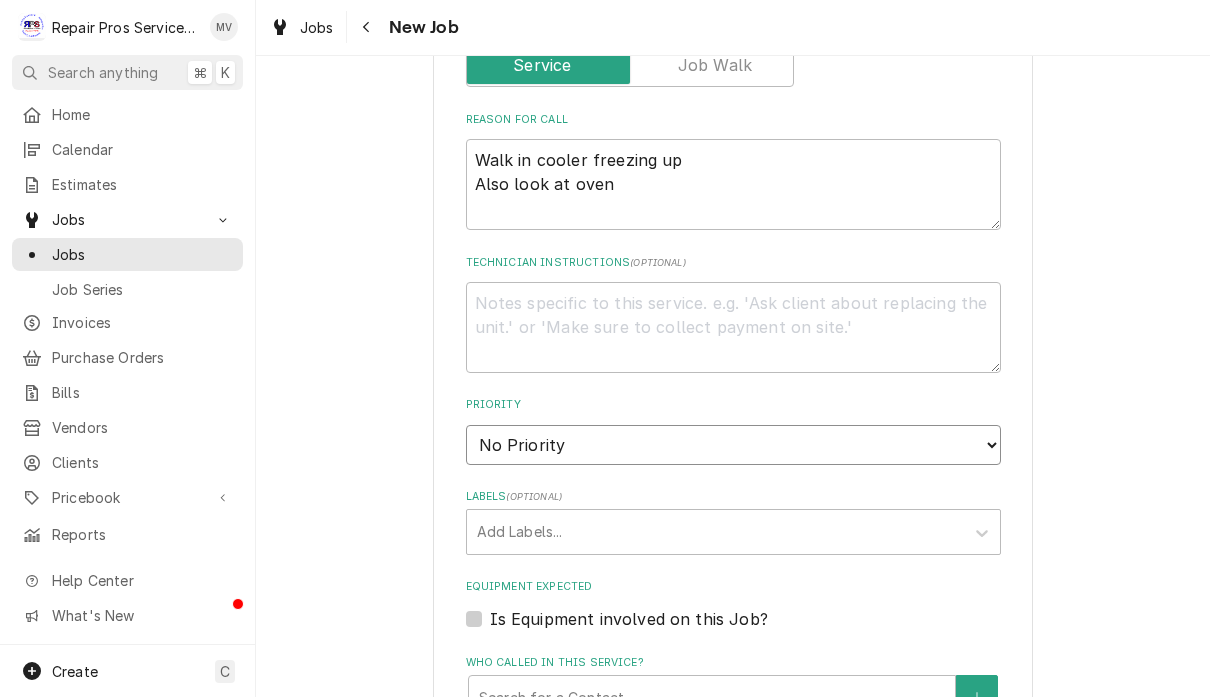 select on "3" 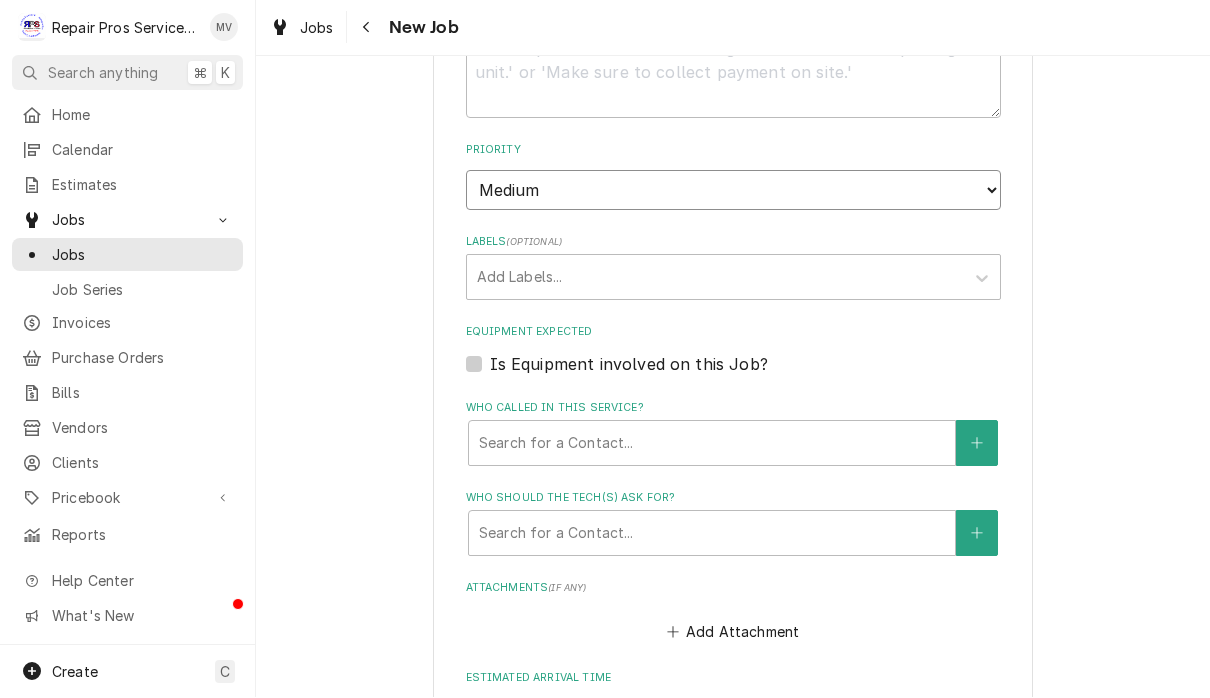 scroll, scrollTop: 1073, scrollLeft: 0, axis: vertical 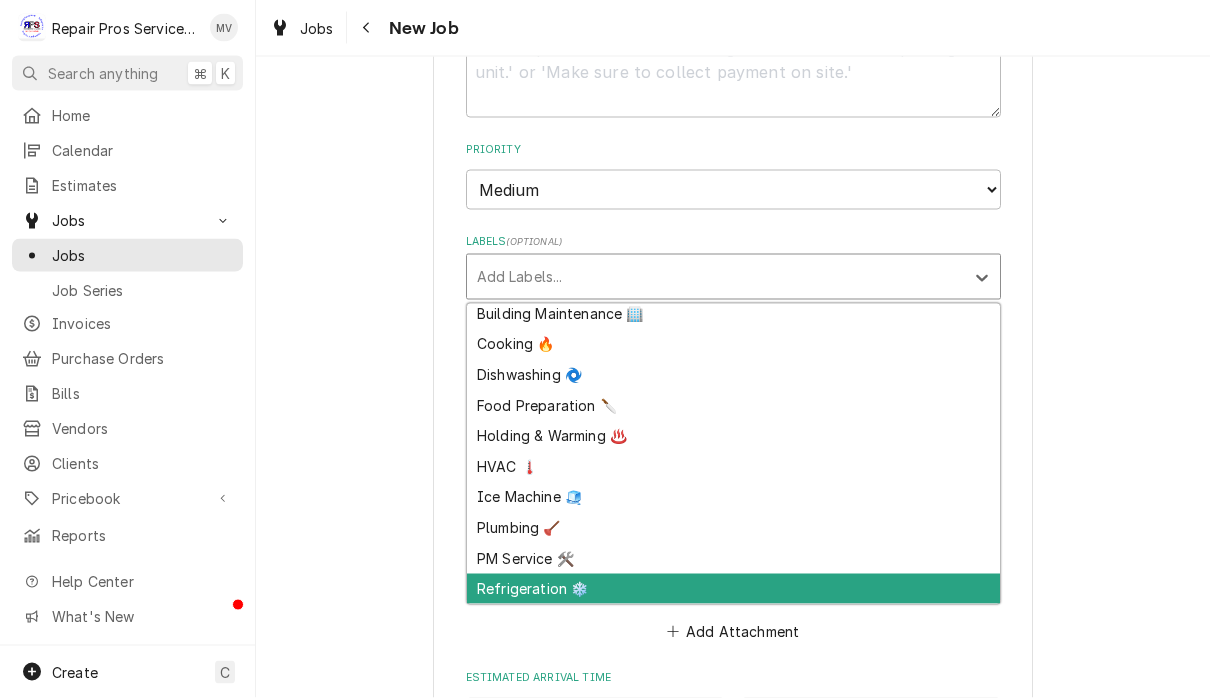 click on "Refrigeration ❄️" at bounding box center (733, 589) 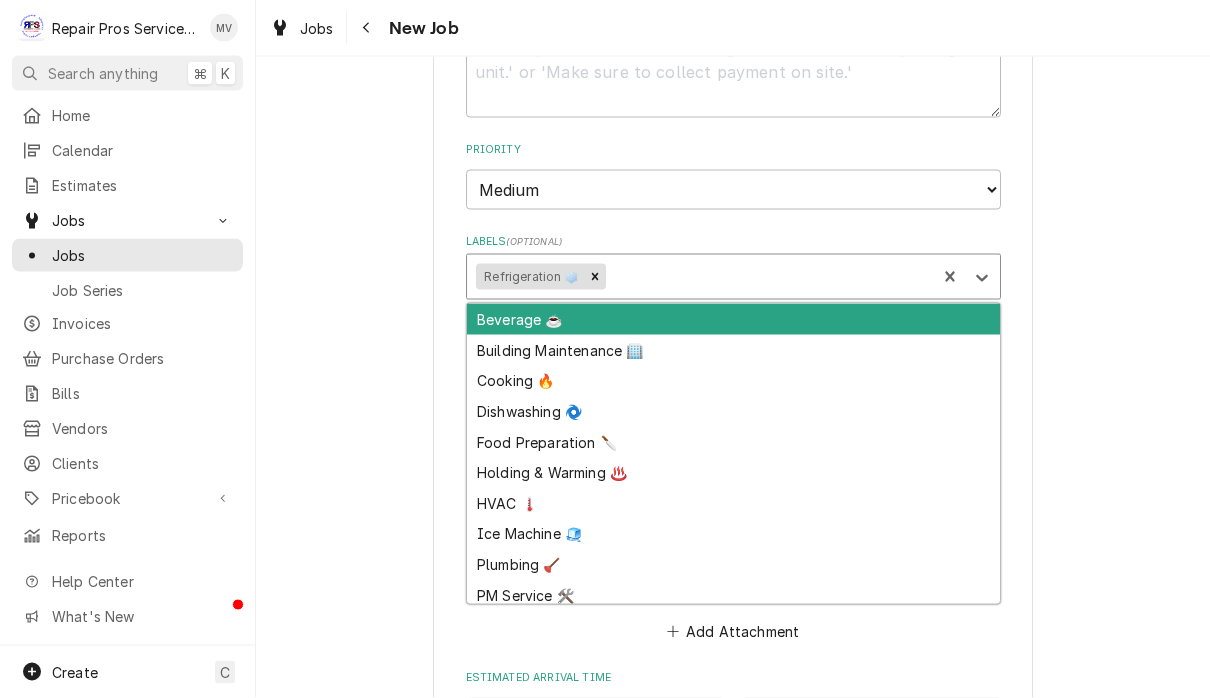 click on "Cooking 🔥" at bounding box center [733, 381] 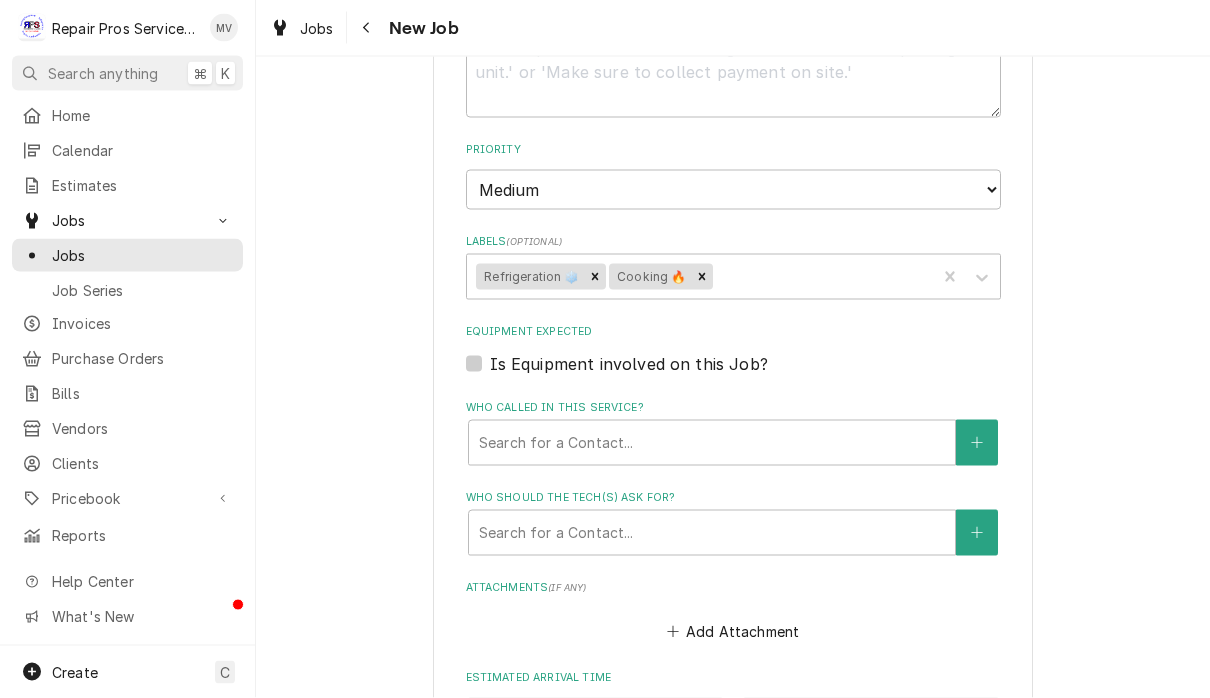 type on "x" 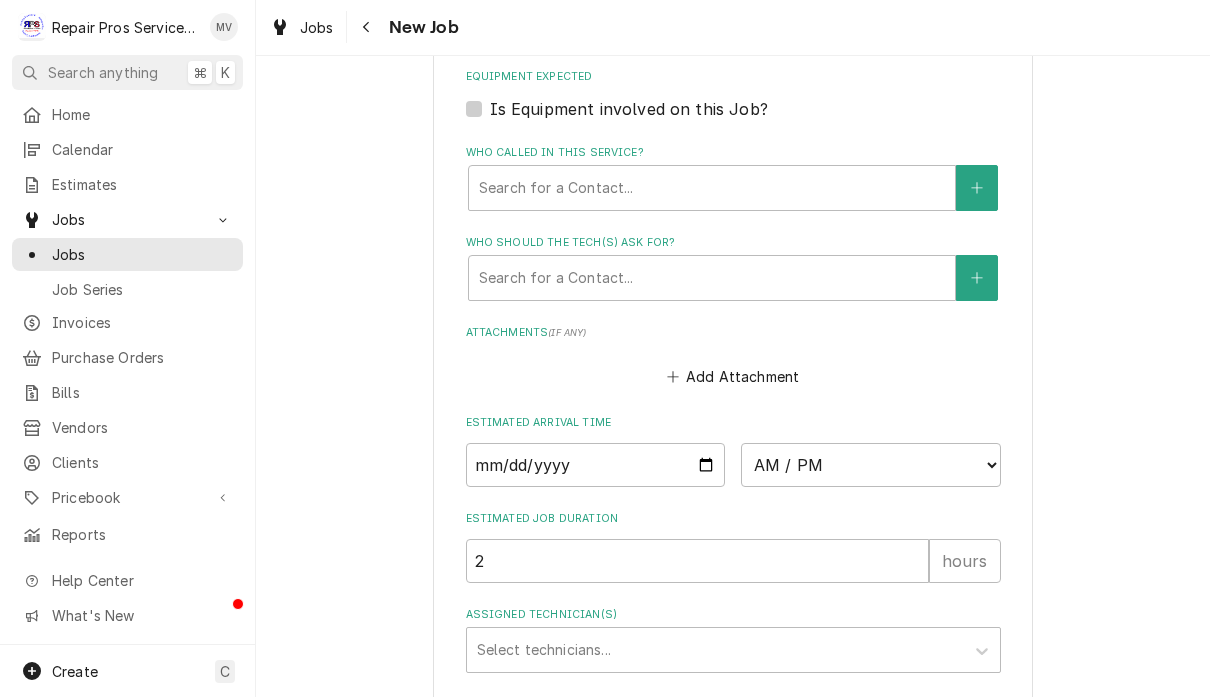 scroll, scrollTop: 1411, scrollLeft: 0, axis: vertical 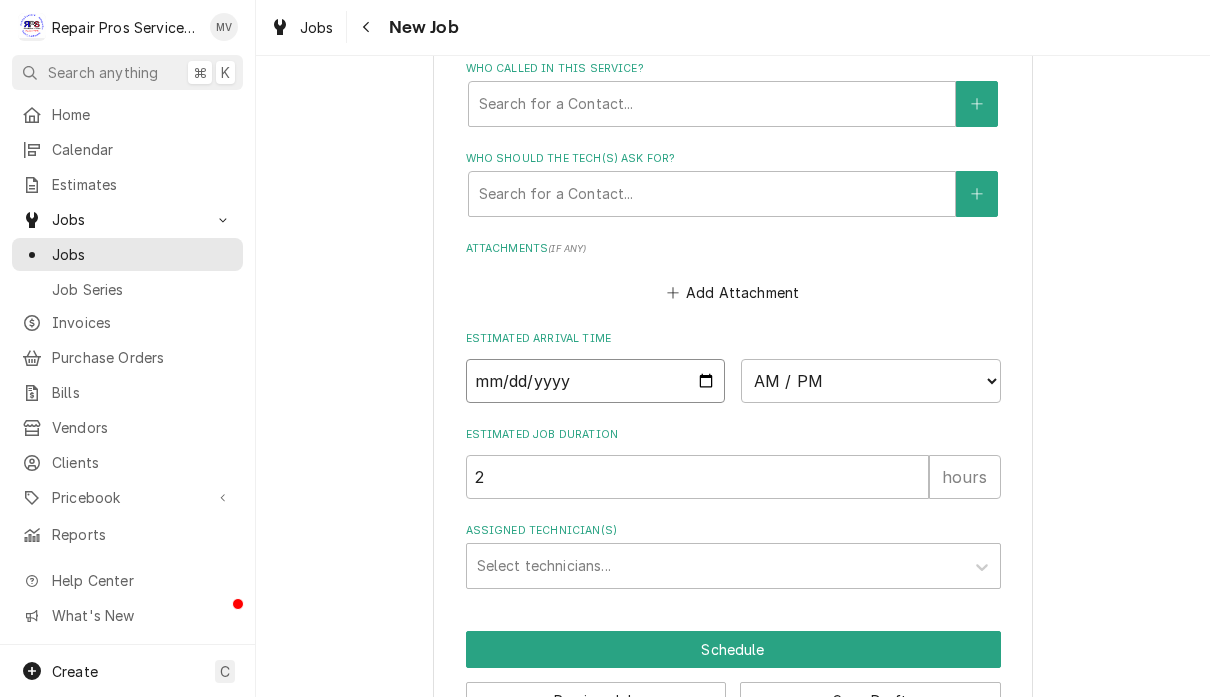 click at bounding box center [596, 382] 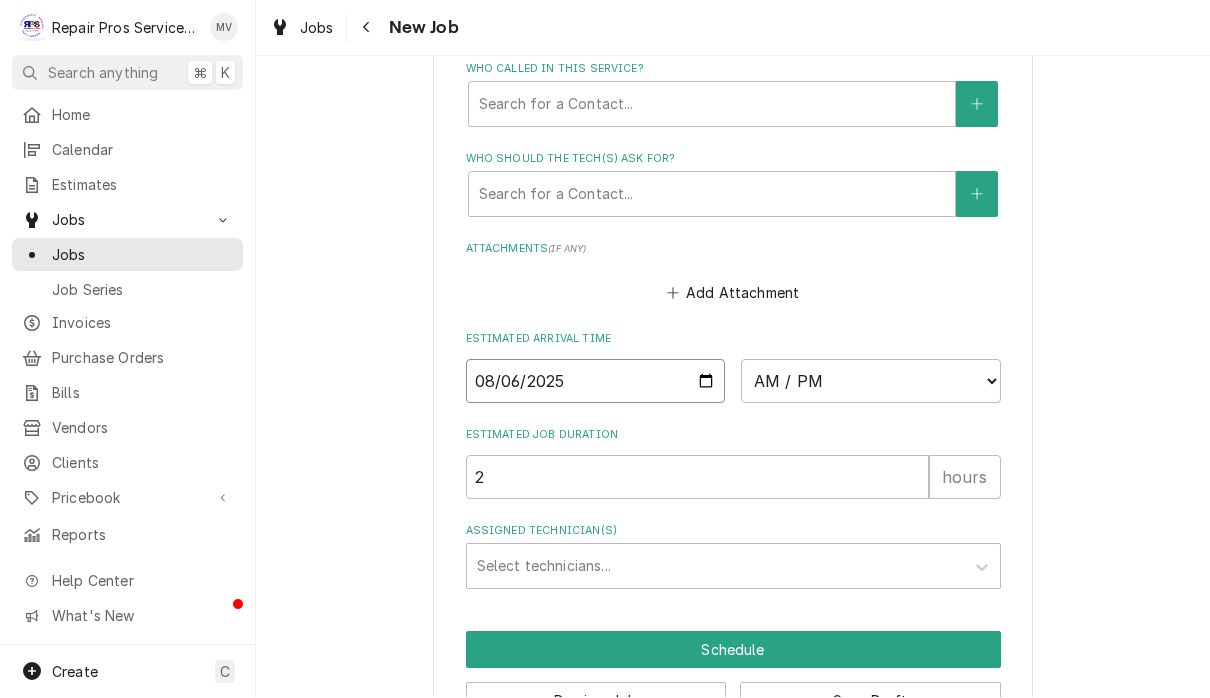 type on "x" 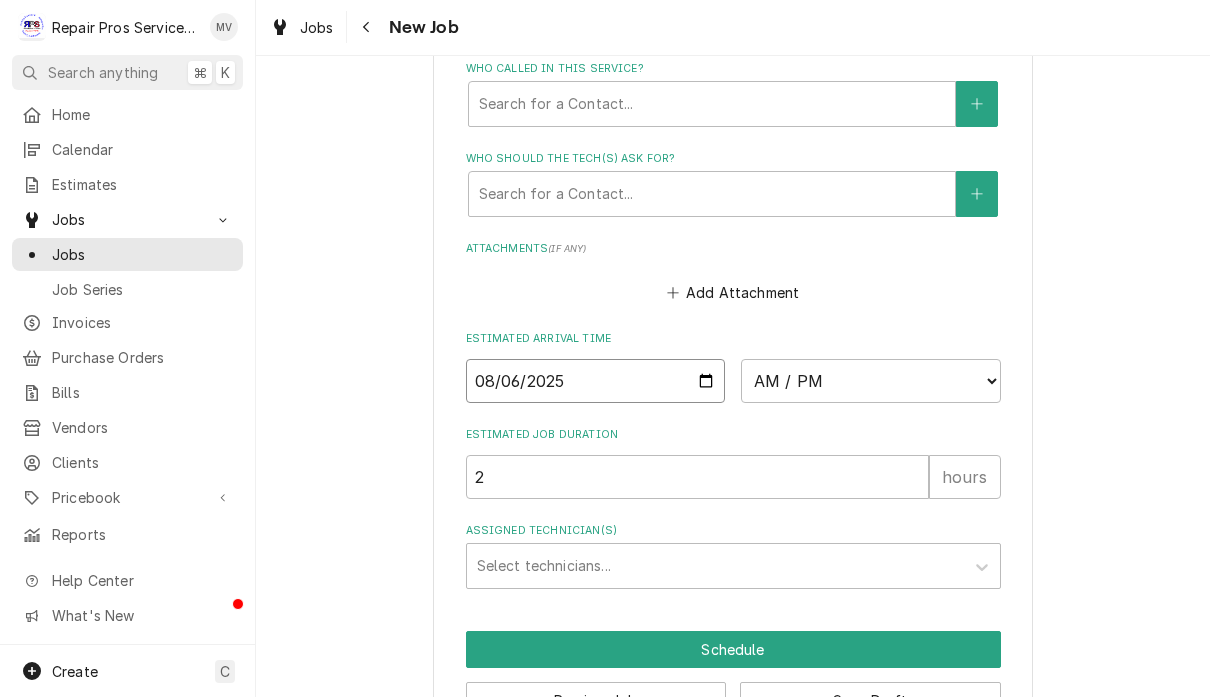 type on "2025-08-08" 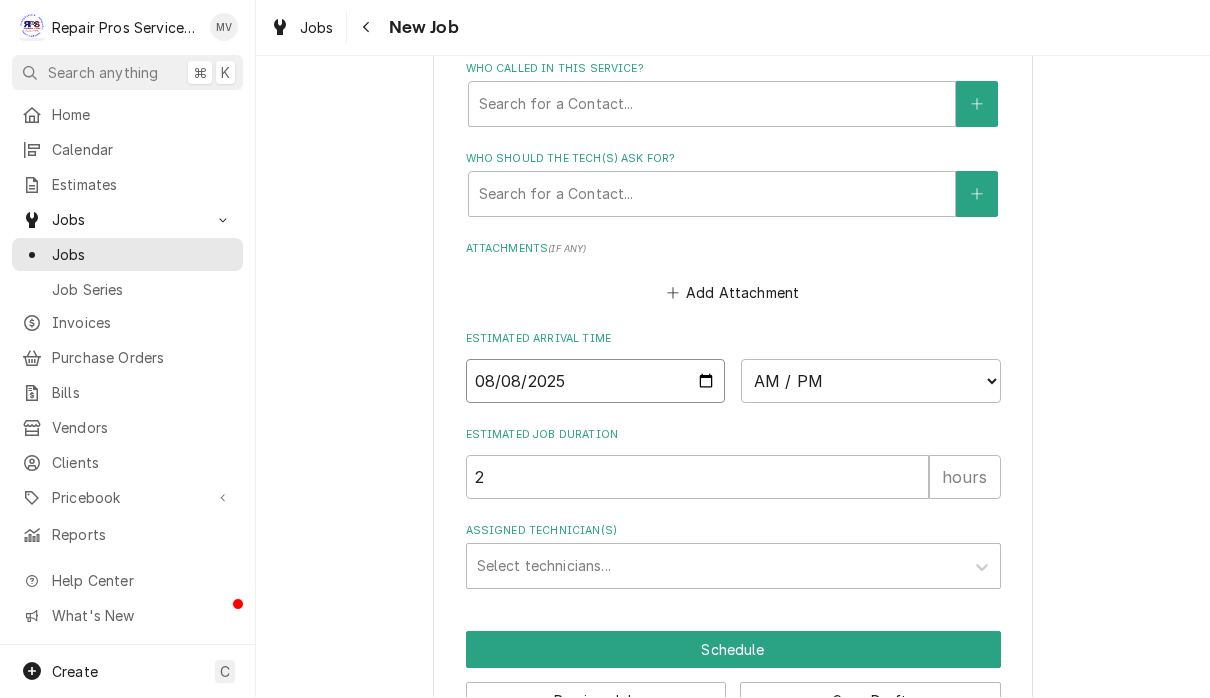 type on "x" 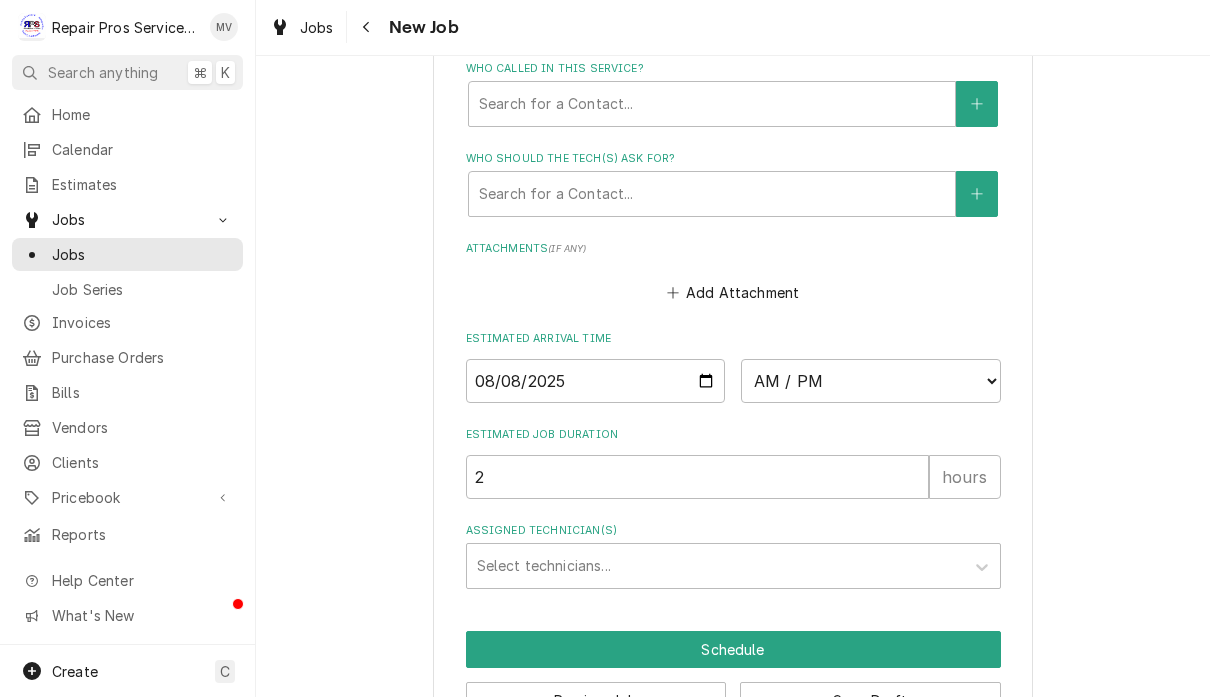 click on "AM / PM 6:00 AM 6:15 AM 6:30 AM 6:45 AM 7:00 AM 7:15 AM 7:30 AM 7:45 AM 8:00 AM 8:15 AM 8:30 AM 8:45 AM 9:00 AM 9:15 AM 9:30 AM 9:45 AM 10:00 AM 10:15 AM 10:30 AM 10:45 AM 11:00 AM 11:15 AM 11:30 AM 11:45 AM 12:00 PM 12:15 PM 12:30 PM 12:45 PM 1:00 PM 1:15 PM 1:30 PM 1:45 PM 2:00 PM 2:15 PM 2:30 PM 2:45 PM 3:00 PM 3:15 PM 3:30 PM 3:45 PM 4:00 PM 4:15 PM 4:30 PM 4:45 PM 5:00 PM 5:15 PM 5:30 PM 5:45 PM 6:00 PM 6:15 PM 6:30 PM 6:45 PM 7:00 PM 7:15 PM 7:30 PM 7:45 PM 8:00 PM 8:15 PM 8:30 PM 8:45 PM 9:00 PM 9:15 PM 9:30 PM 9:45 PM 10:00 PM 10:15 PM 10:30 PM 10:45 PM 11:00 PM 11:15 PM 11:30 PM 11:45 PM 12:00 AM 12:15 AM 12:30 AM 12:45 AM 1:00 AM 1:15 AM 1:30 AM 1:45 AM 2:00 AM 2:15 AM 2:30 AM 2:45 AM 3:00 AM 3:15 AM 3:30 AM 3:45 AM 4:00 AM 4:15 AM 4:30 AM 4:45 AM 5:00 AM 5:15 AM 5:30 AM 5:45 AM" at bounding box center [871, 382] 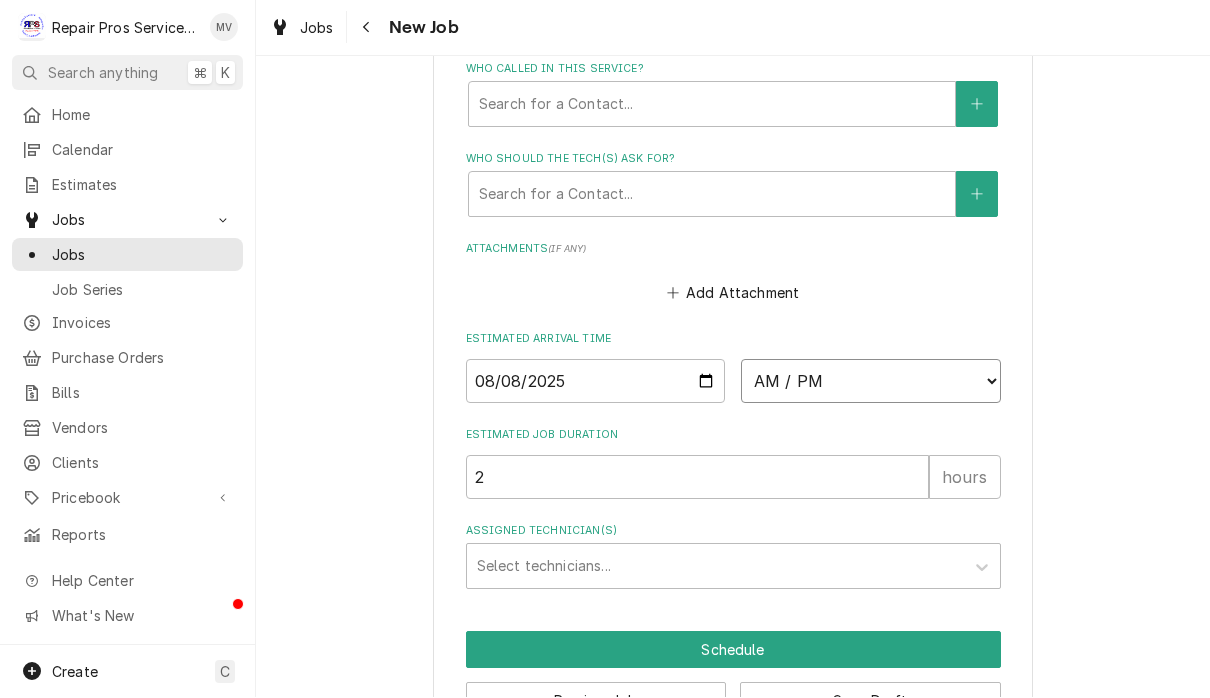 select on "08:30:00" 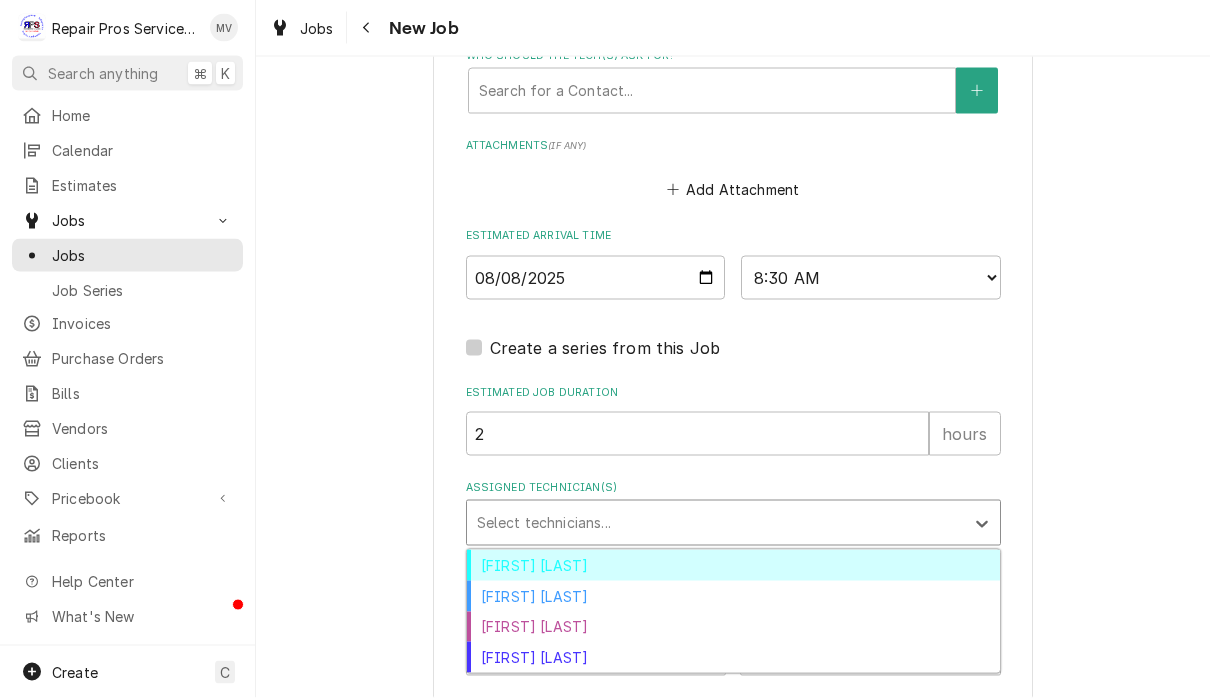 scroll, scrollTop: 1514, scrollLeft: 0, axis: vertical 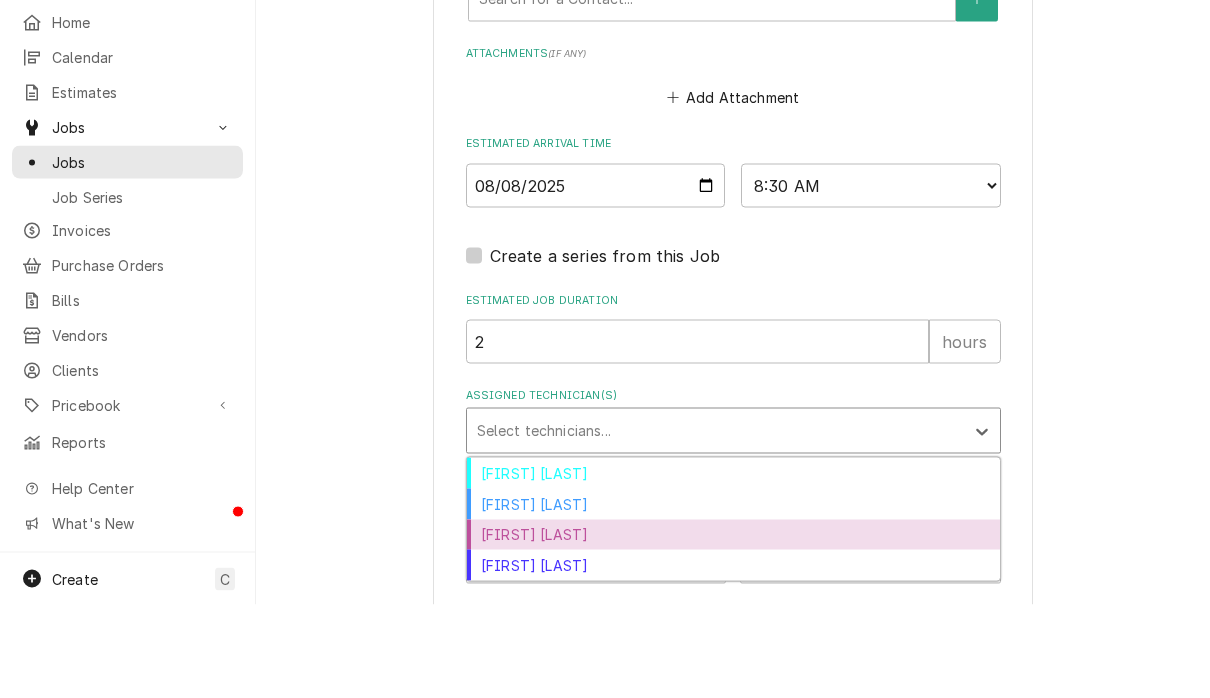 click on "[FIRST] [LAST]" at bounding box center (733, 628) 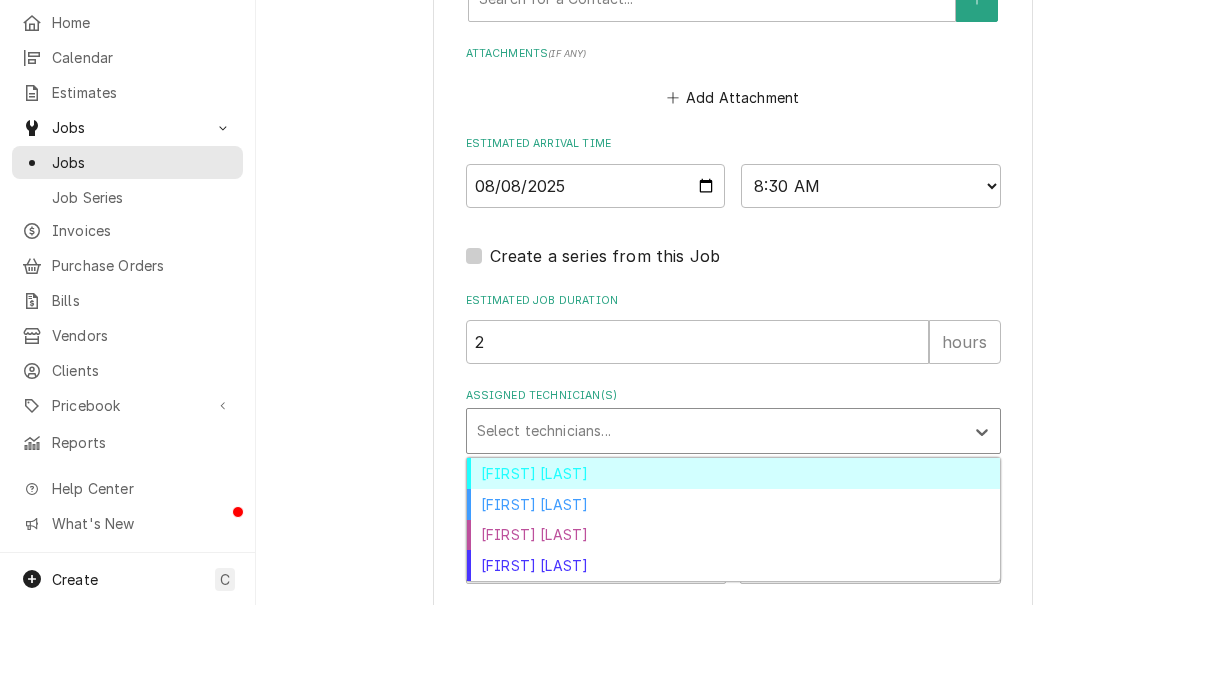 scroll, scrollTop: 0, scrollLeft: 0, axis: both 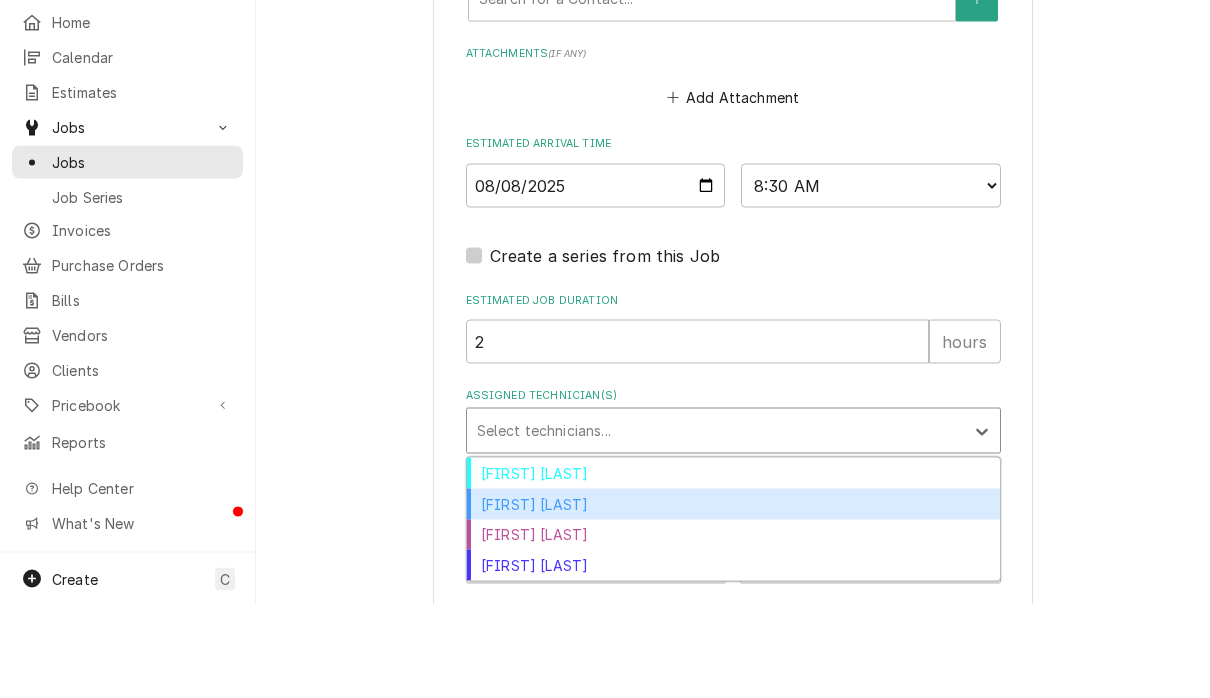 click on "[FIRST] [LAST]" at bounding box center (733, 597) 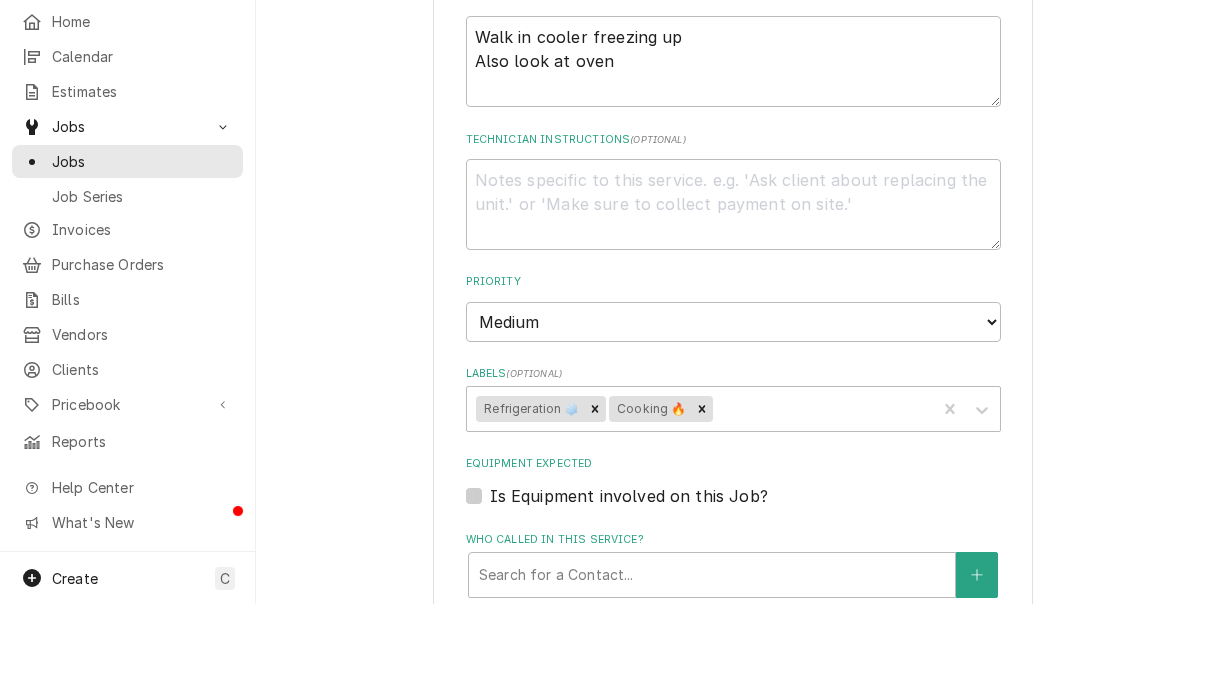 scroll, scrollTop: 844, scrollLeft: 0, axis: vertical 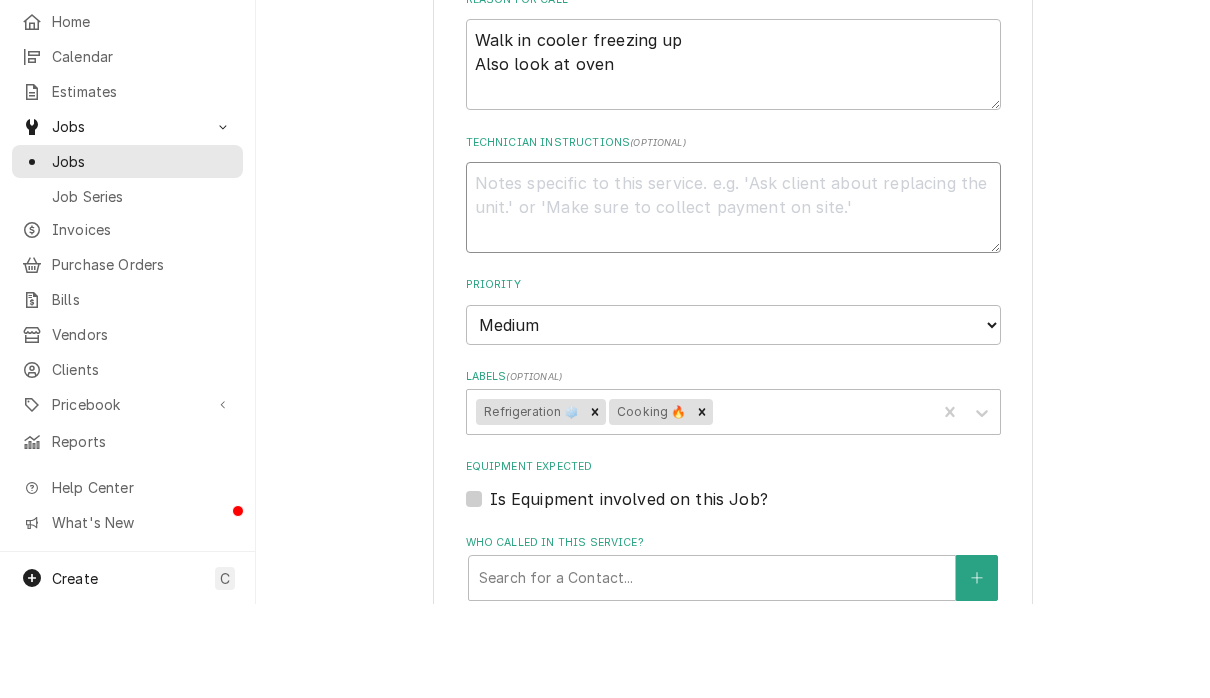 click on "Technician Instructions  ( optional )" at bounding box center [733, 301] 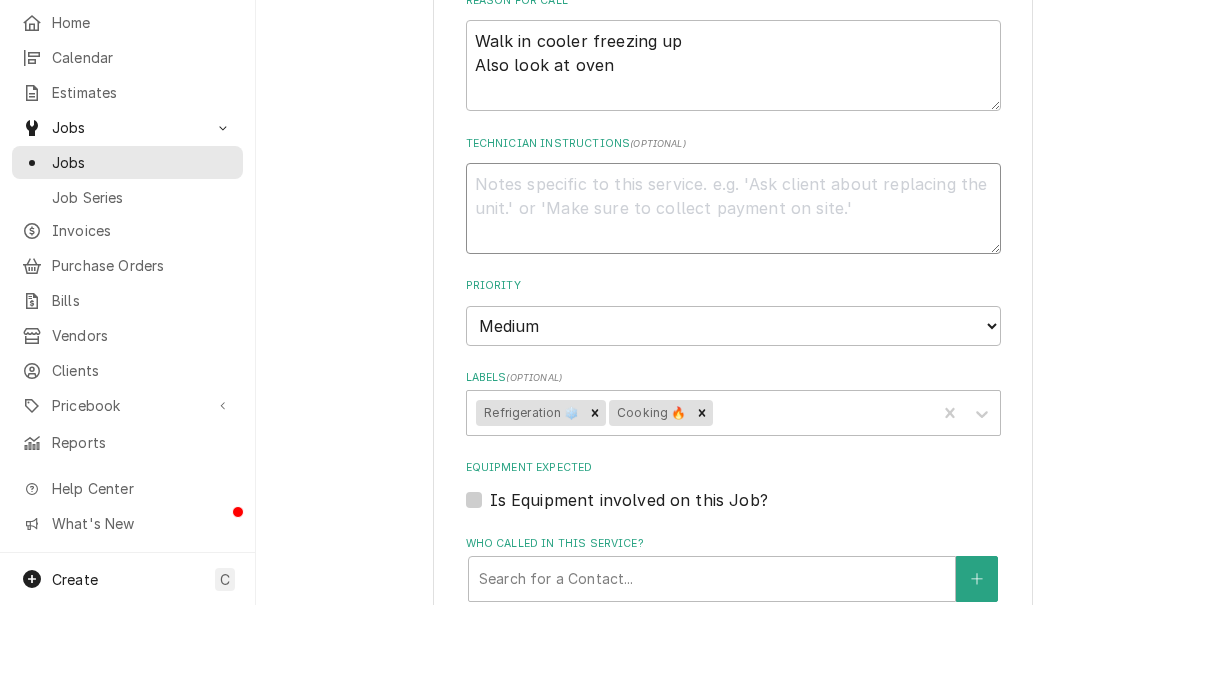 scroll, scrollTop: 0, scrollLeft: 0, axis: both 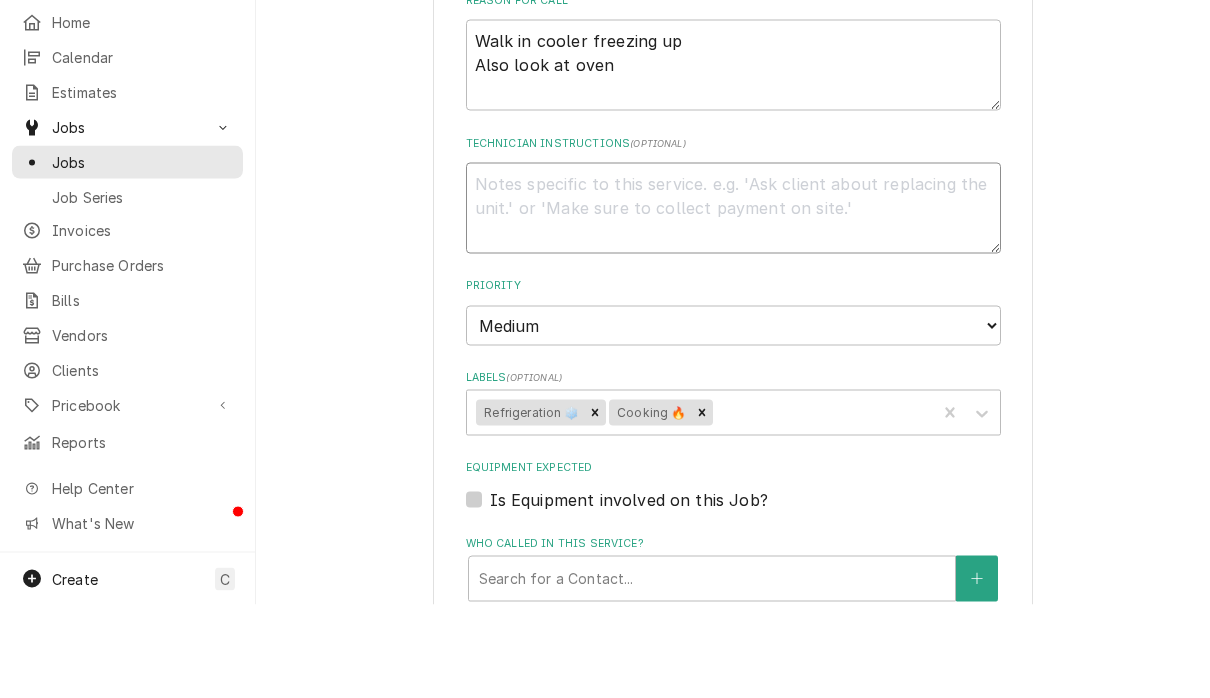 type on "x" 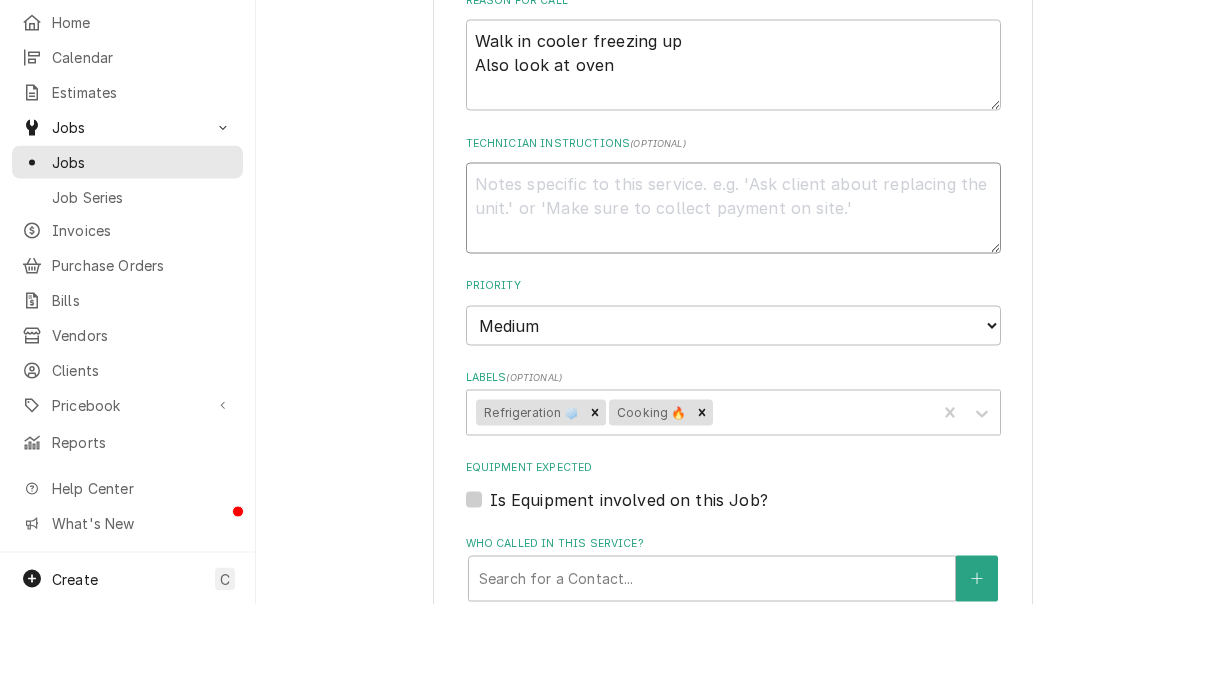 type on "C" 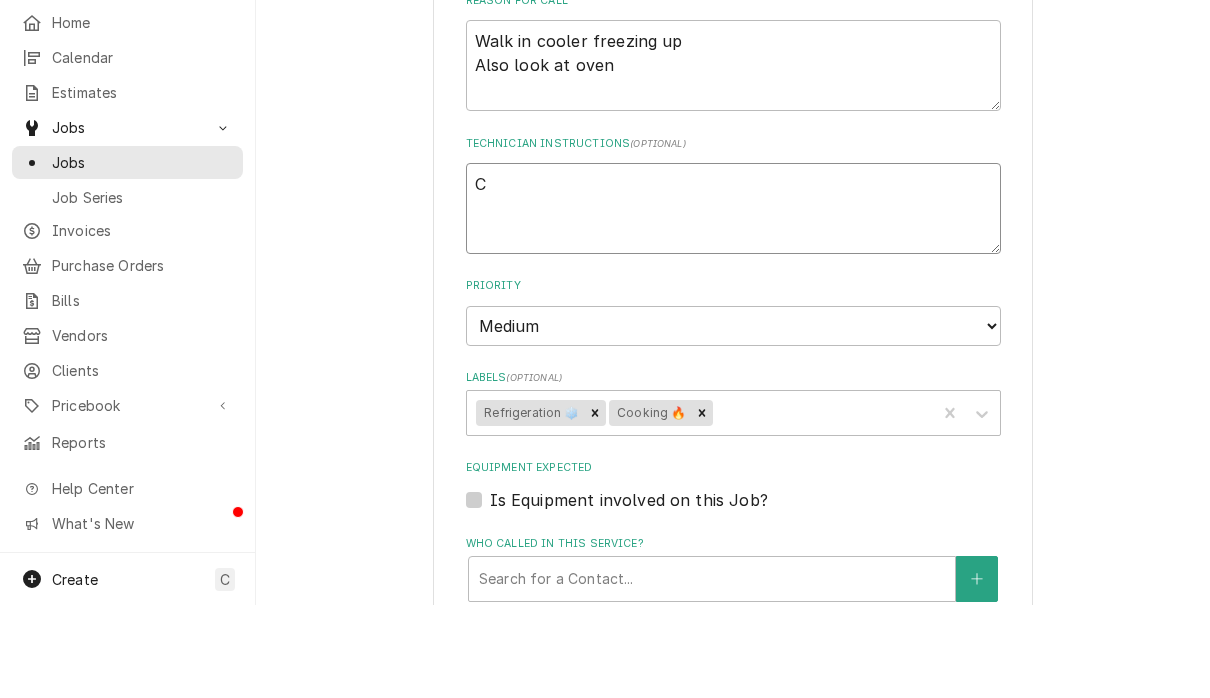 type on "x" 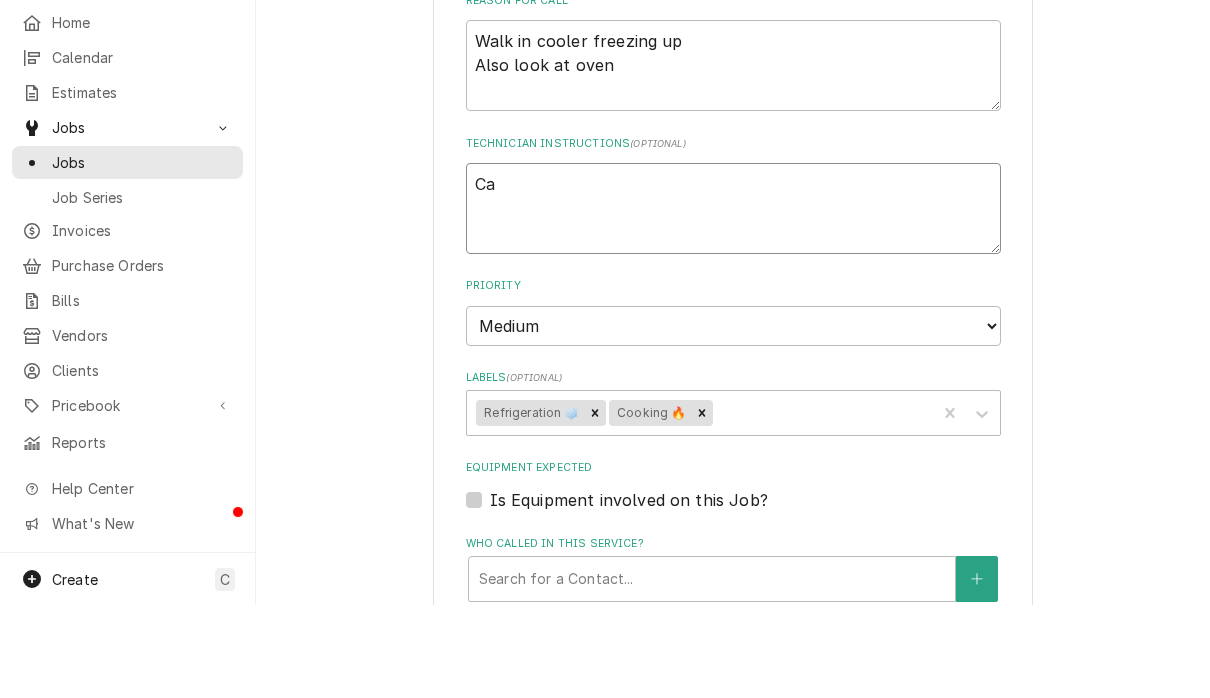 type on "x" 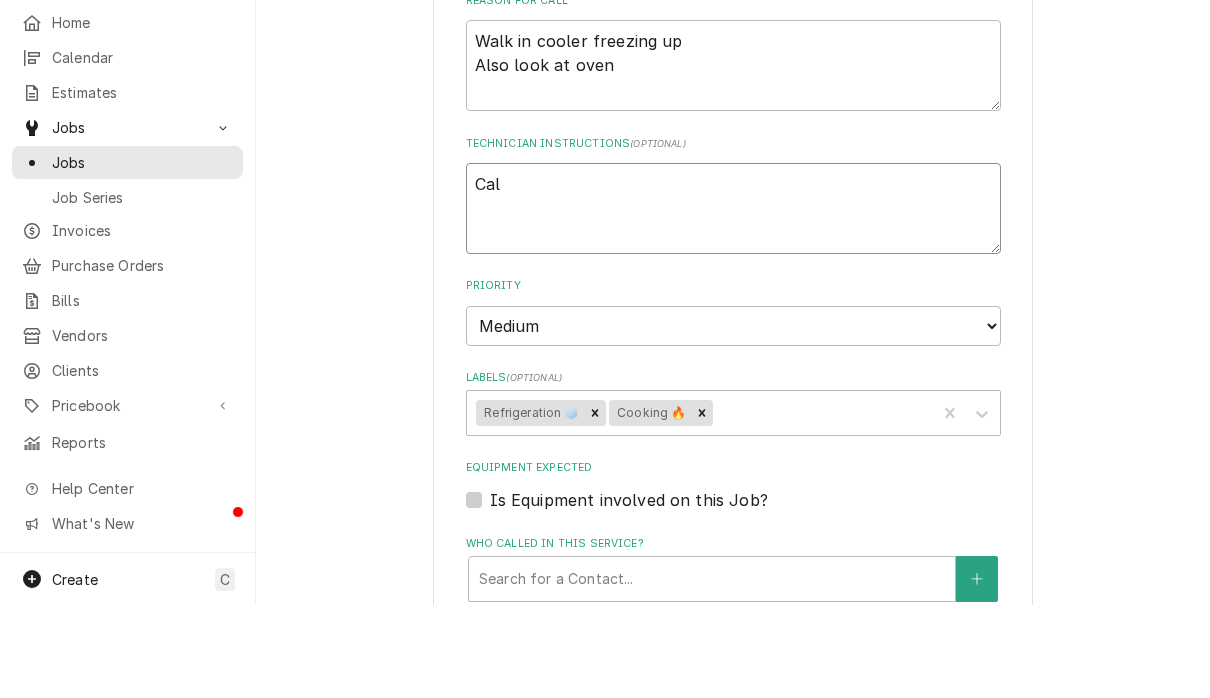 type on "x" 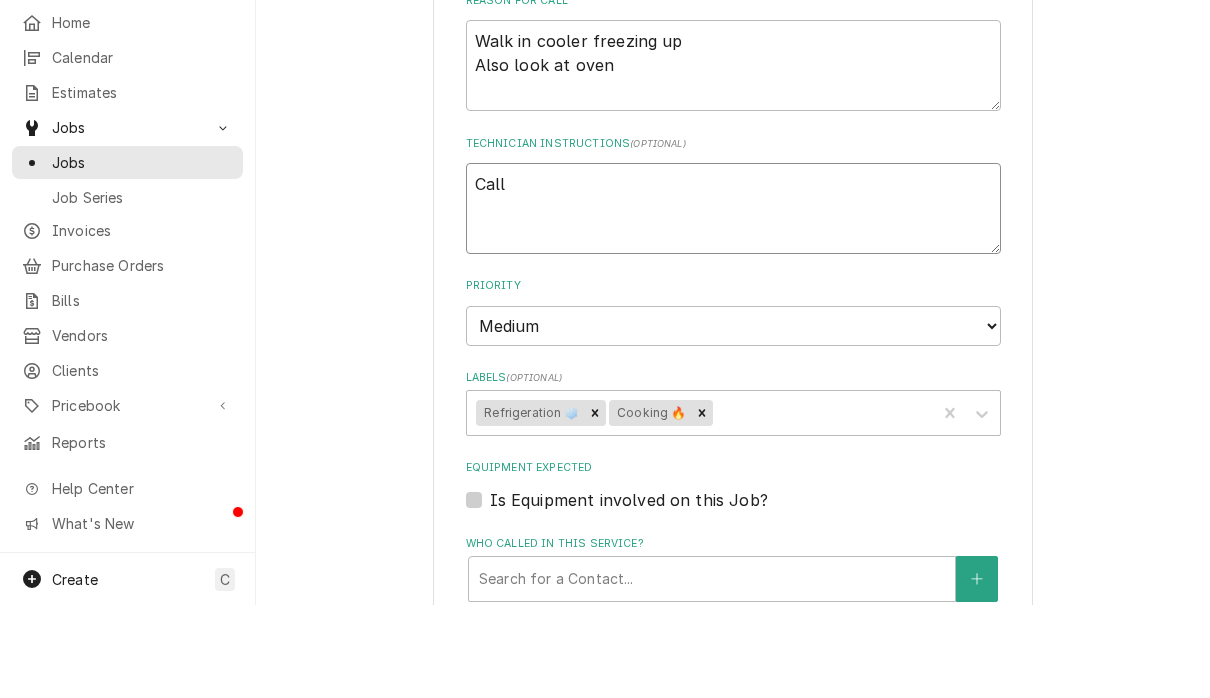 type on "x" 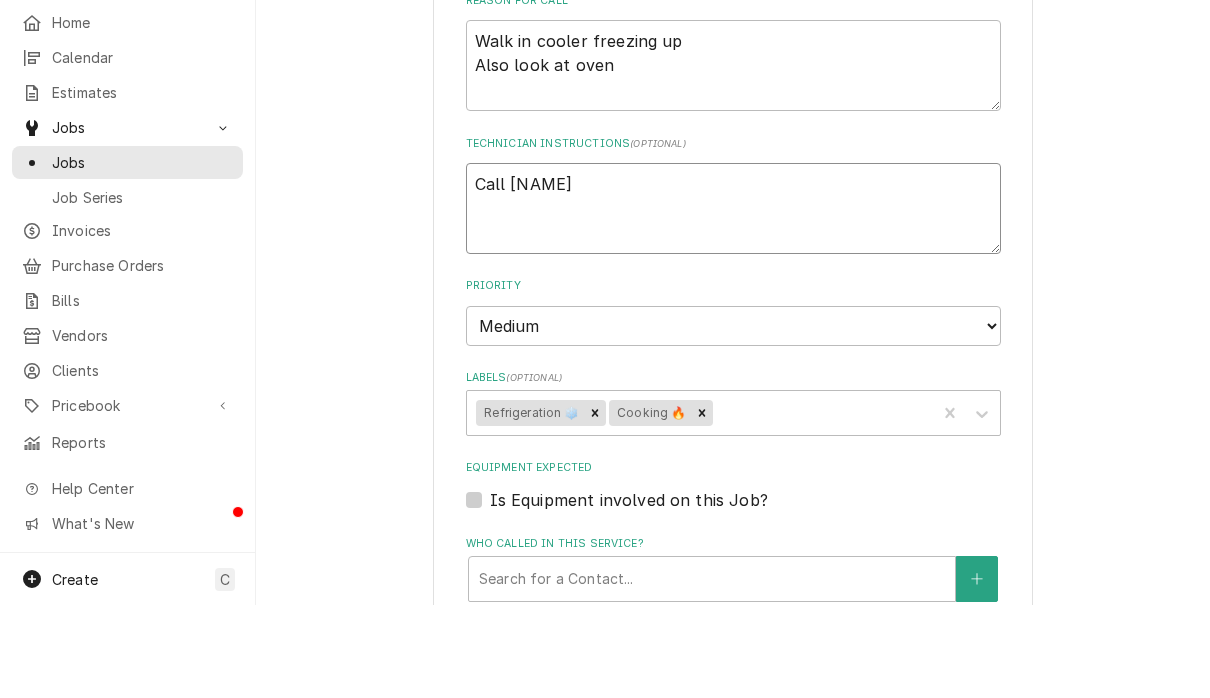 type on "x" 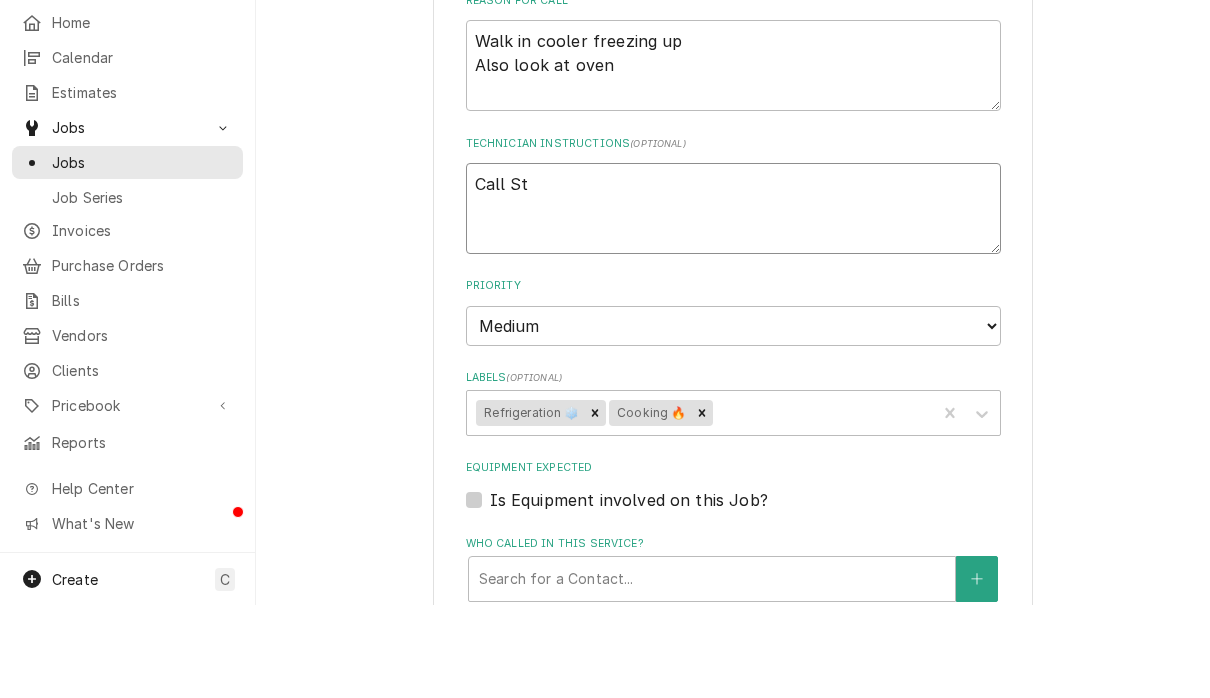 type on "x" 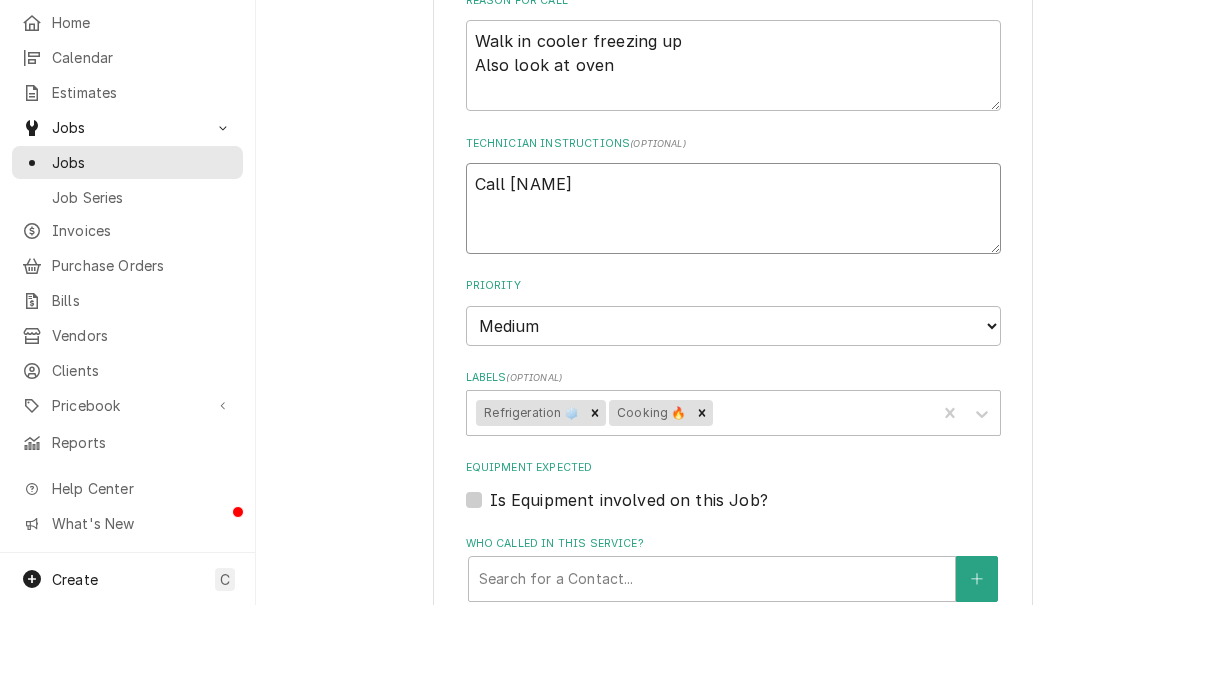 type on "x" 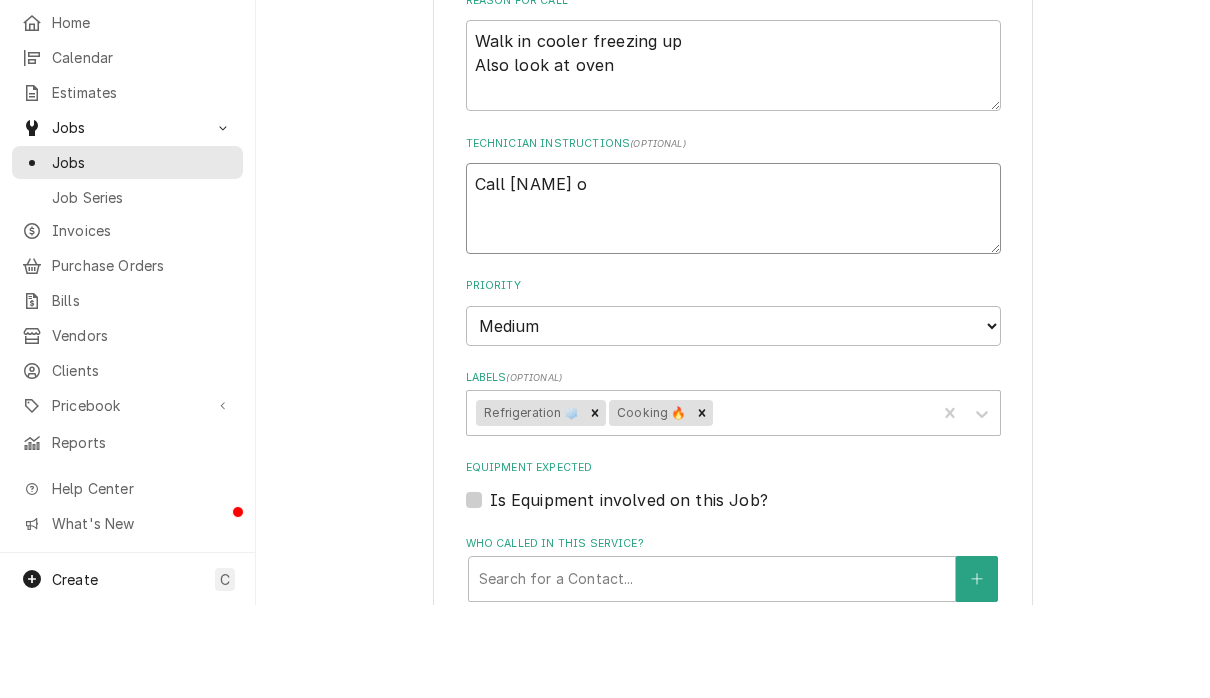 type on "x" 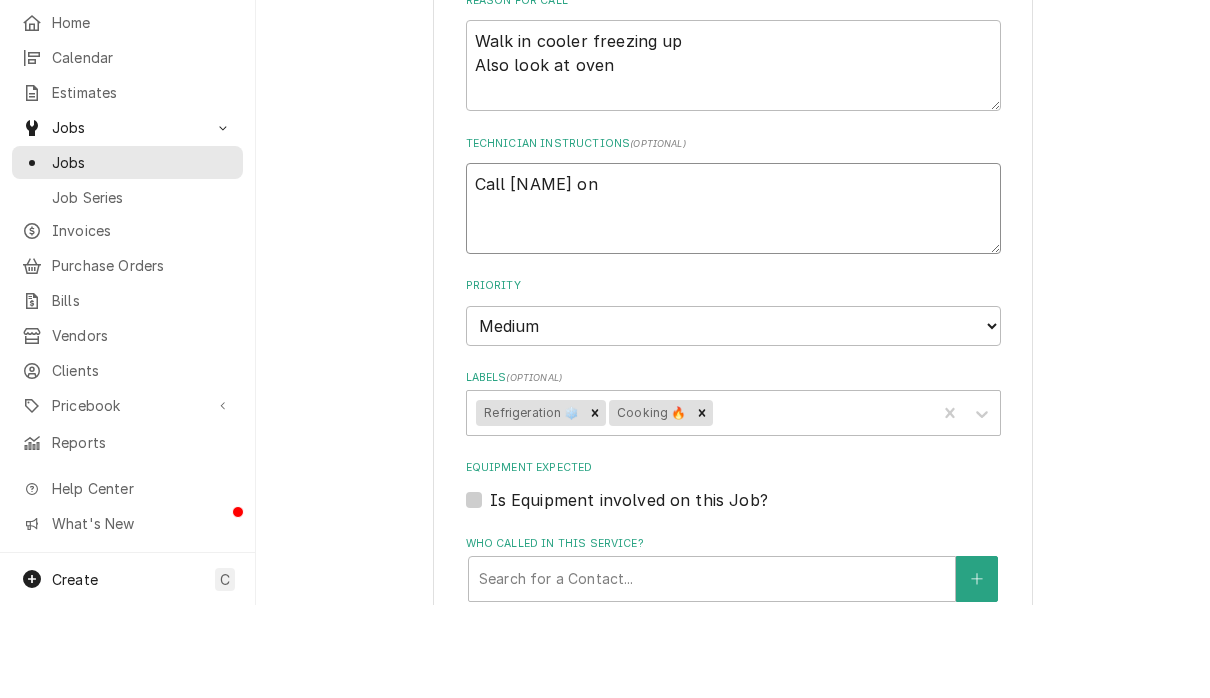 type on "x" 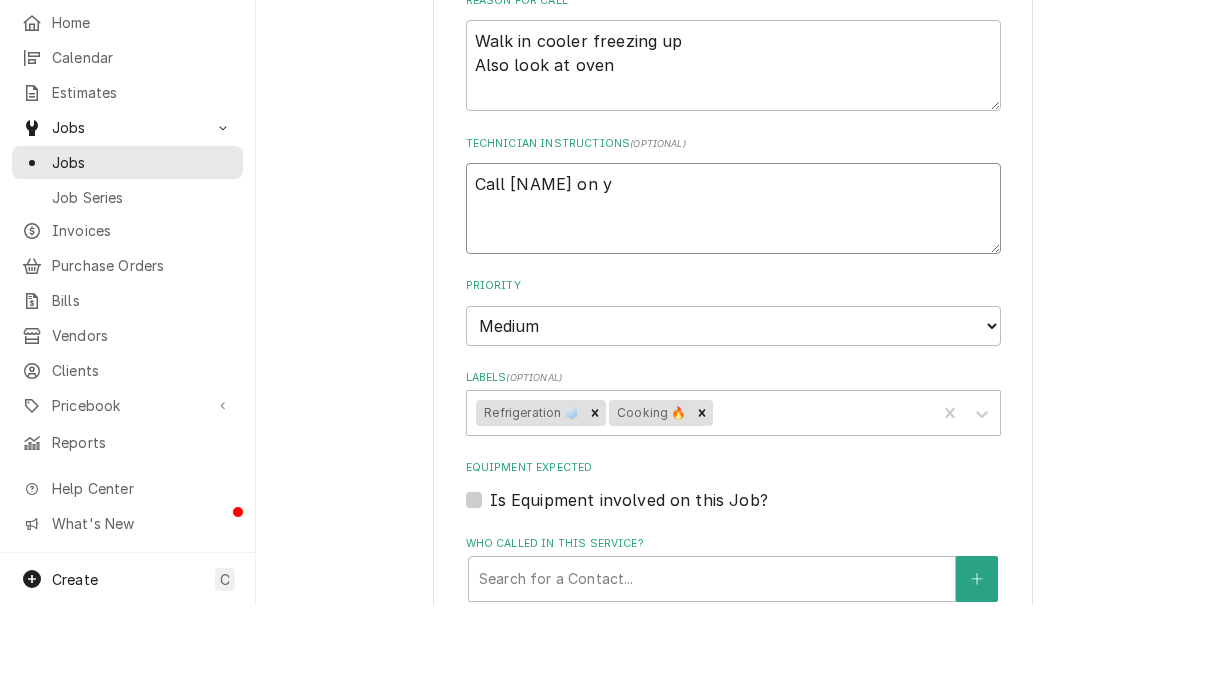 type on "x" 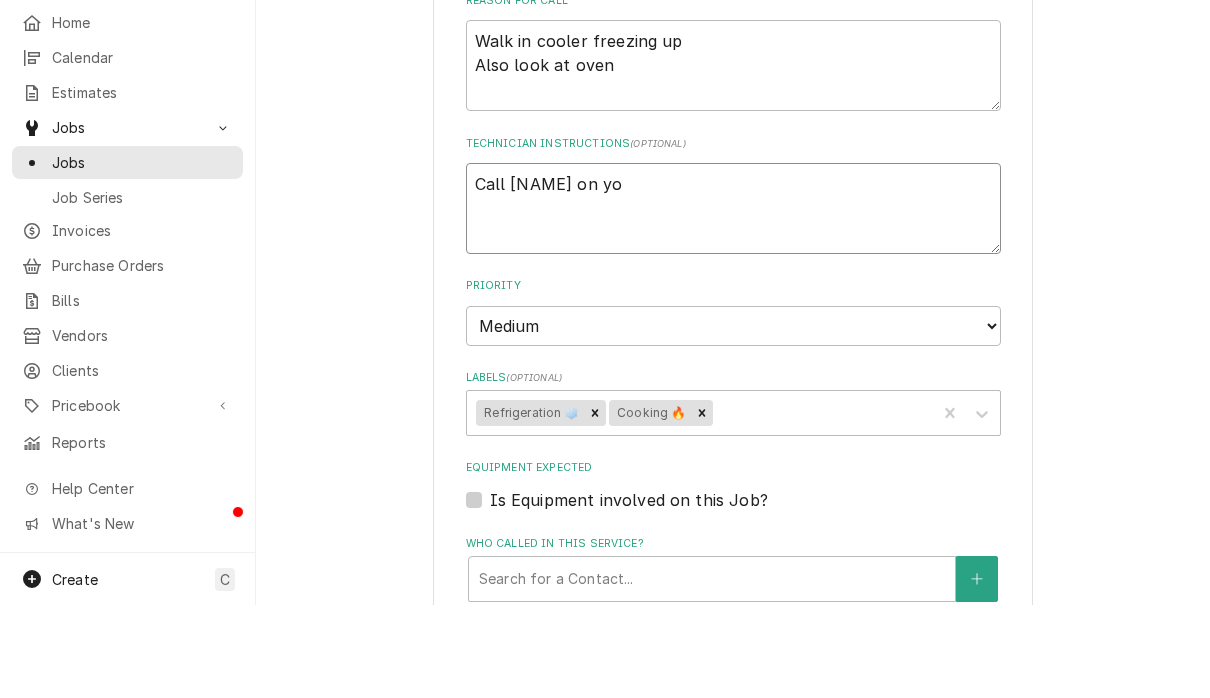 type on "x" 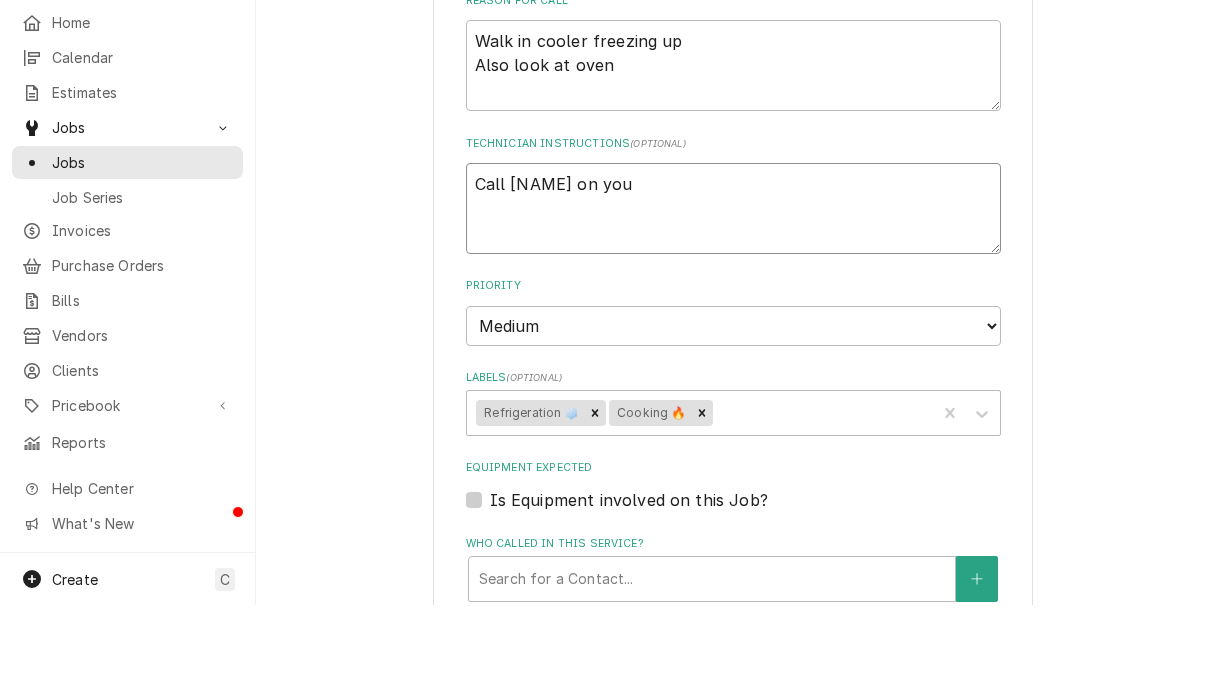 type on "x" 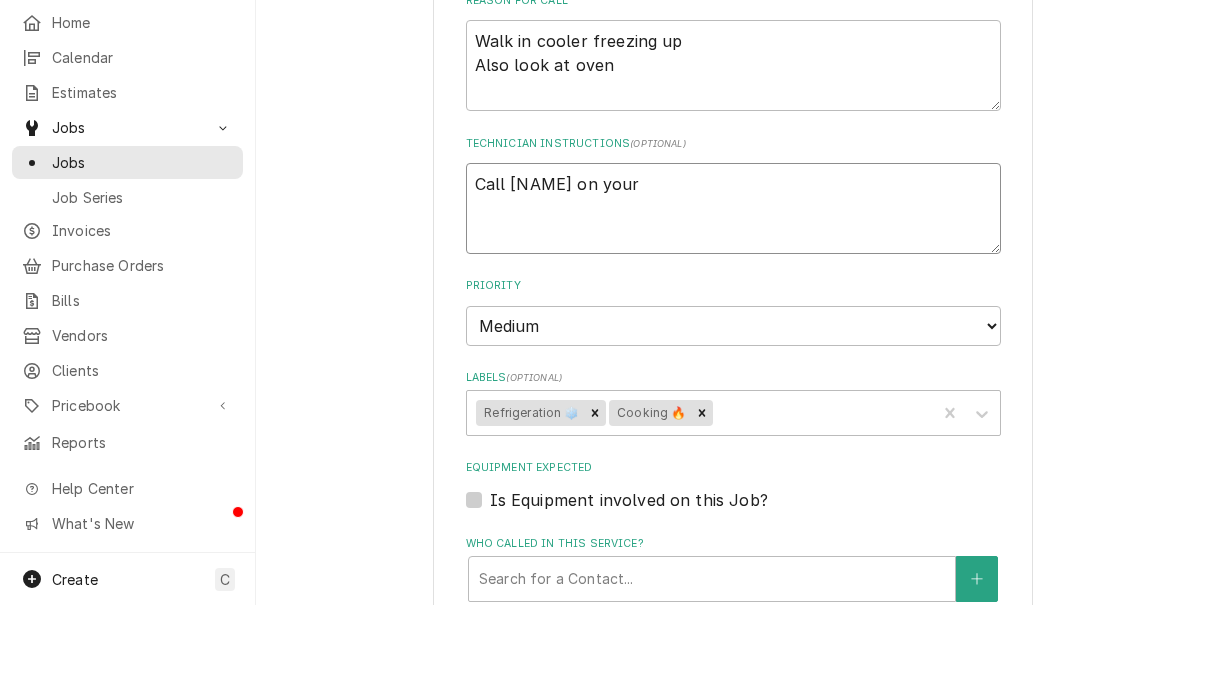 type on "x" 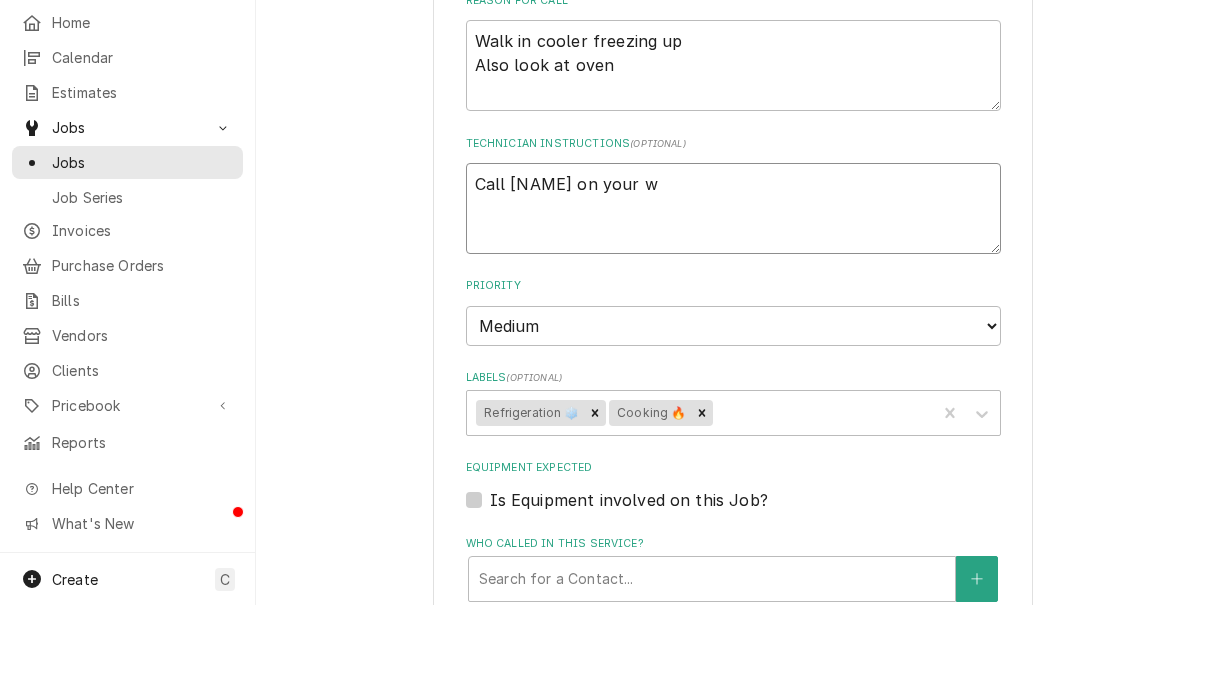 type on "x" 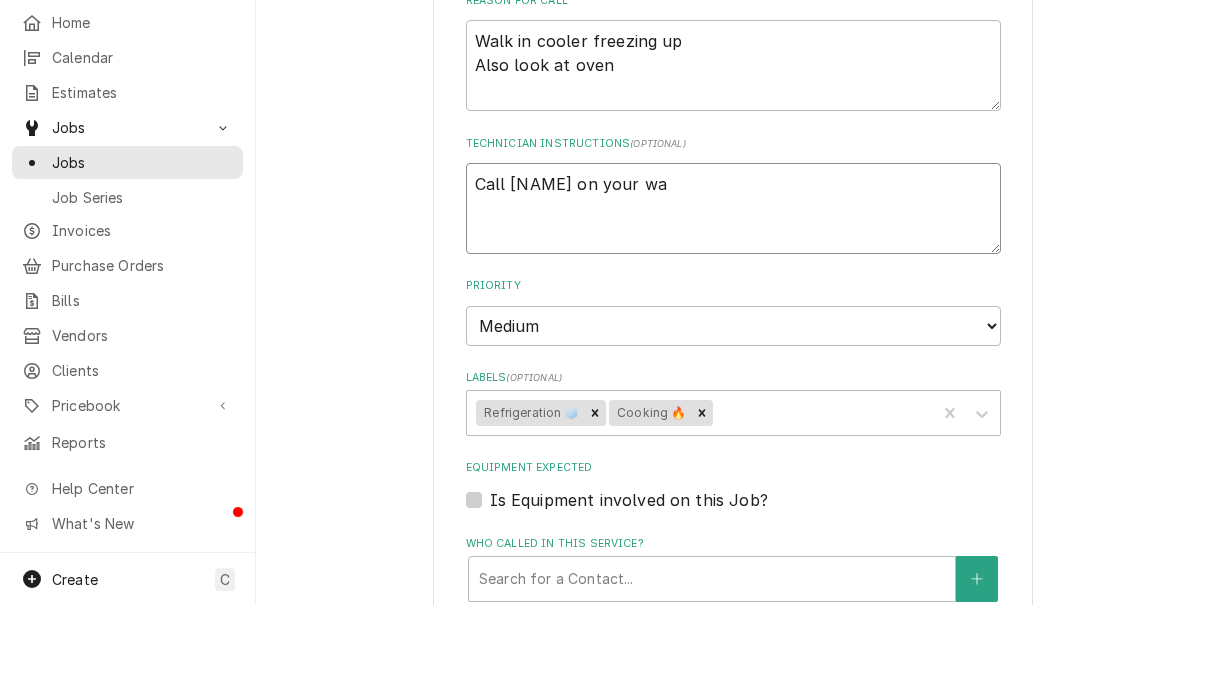 type on "x" 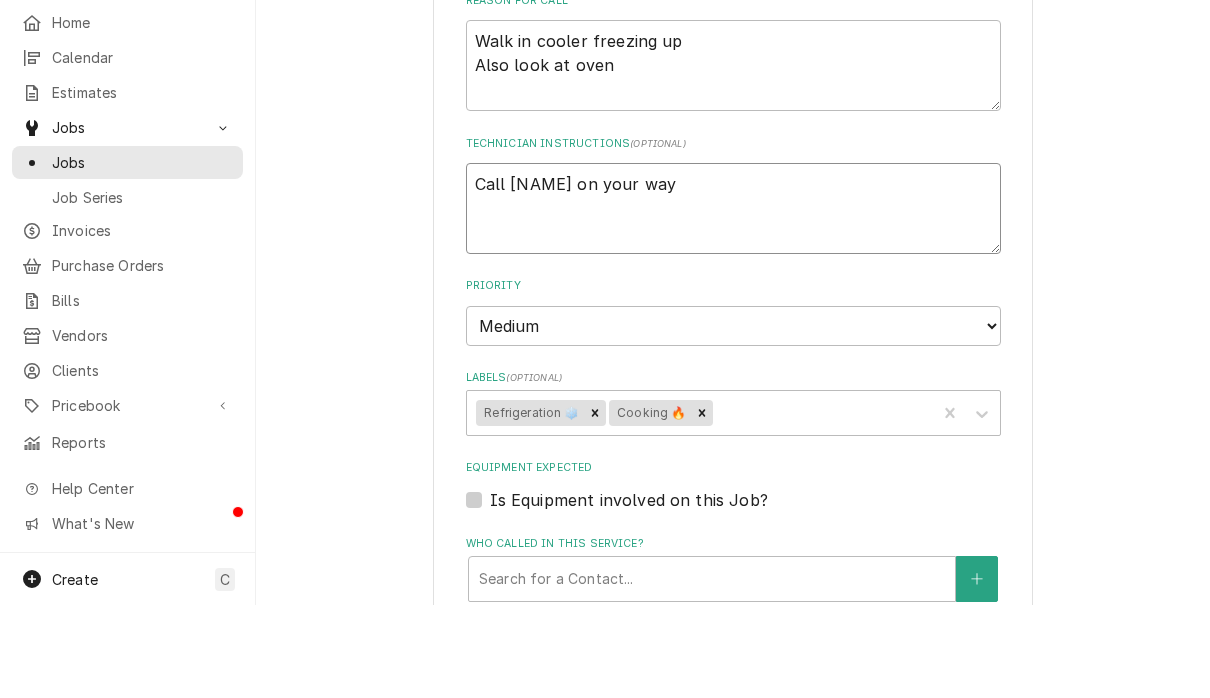 type on "x" 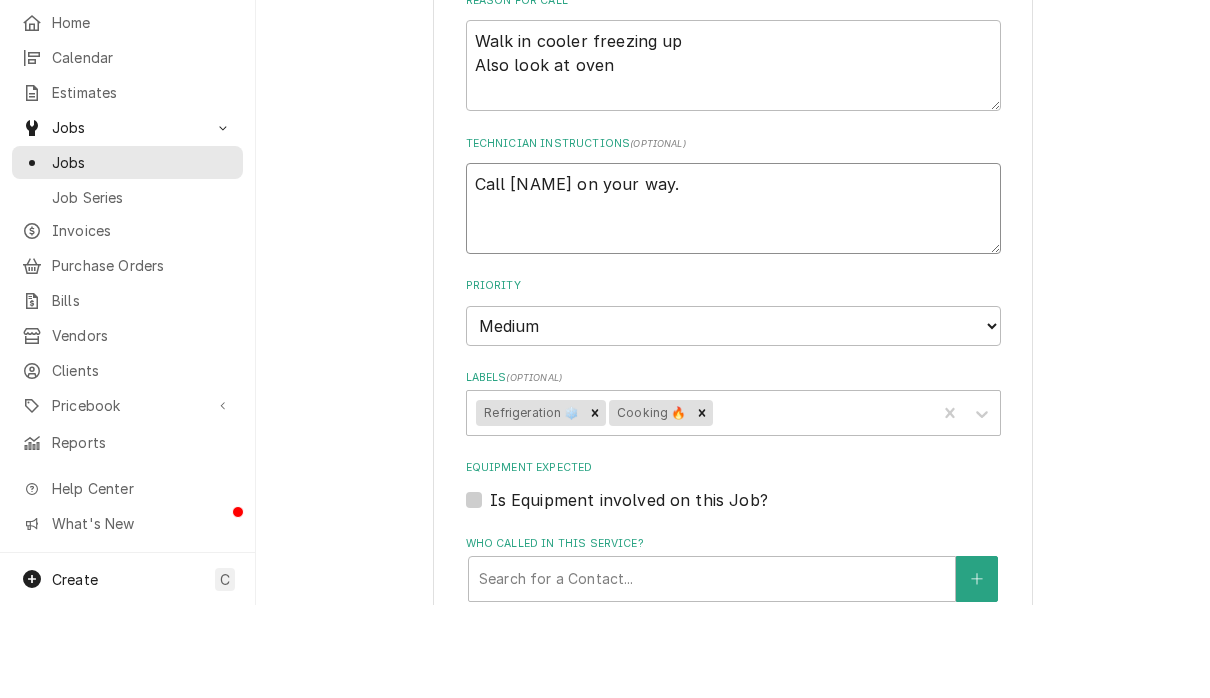type on "x" 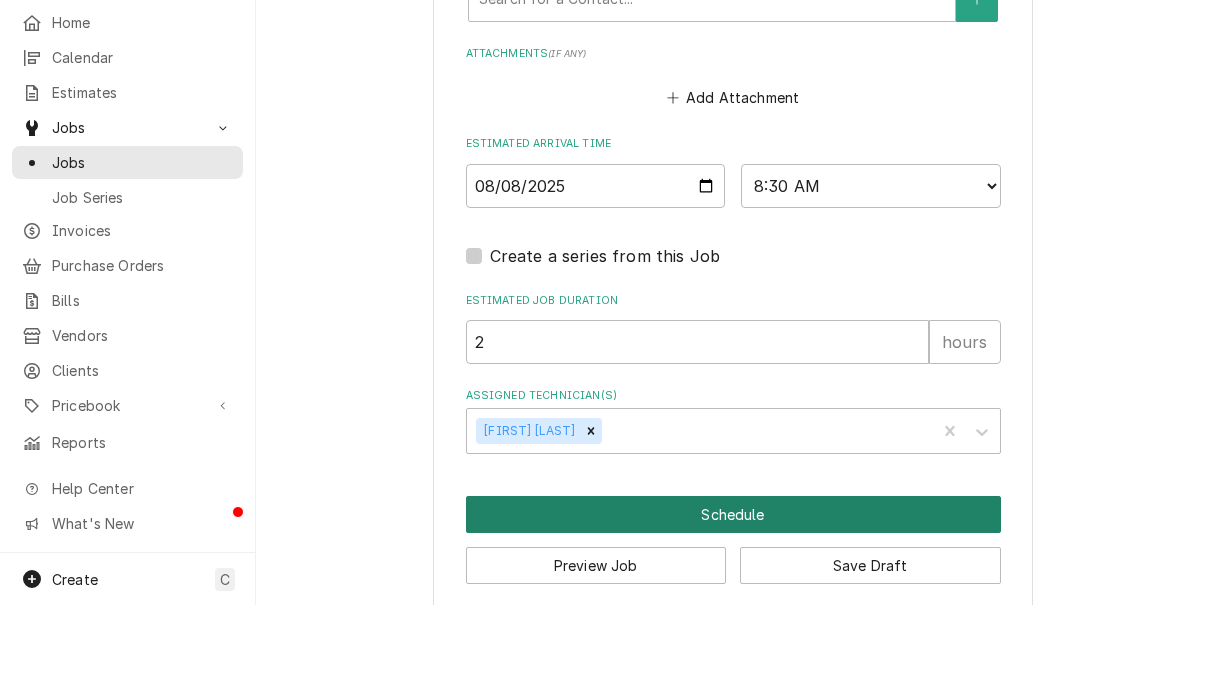 type on "Call [NAME] on your way." 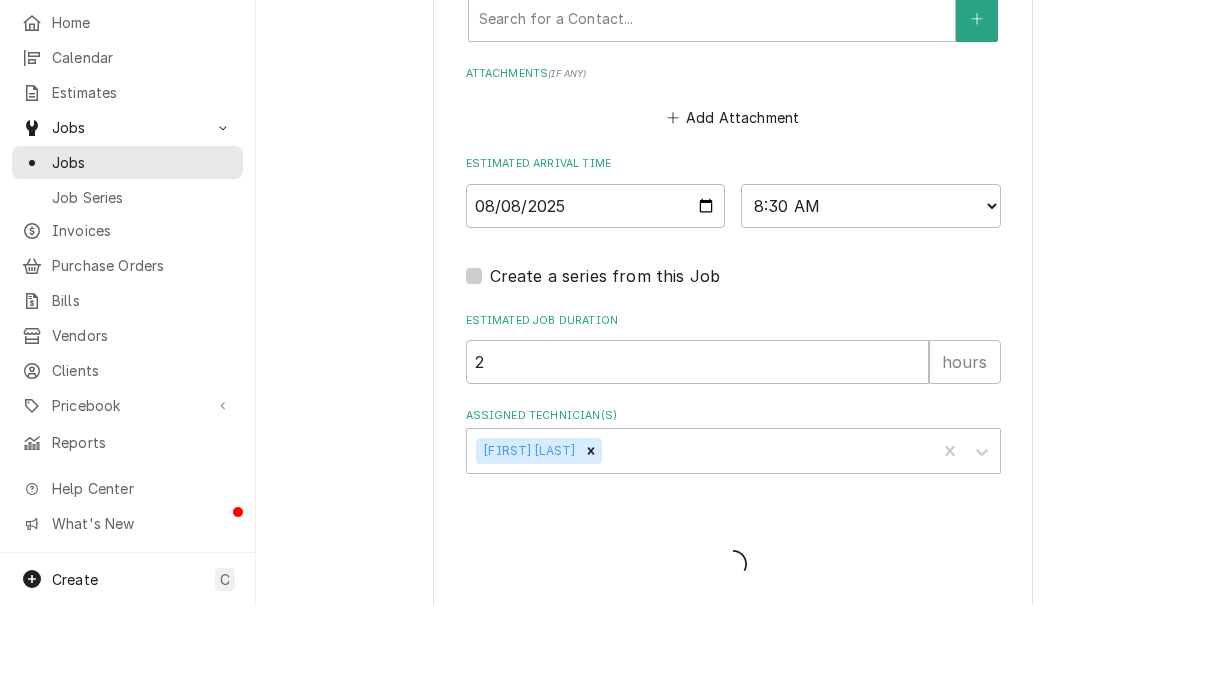 type on "x" 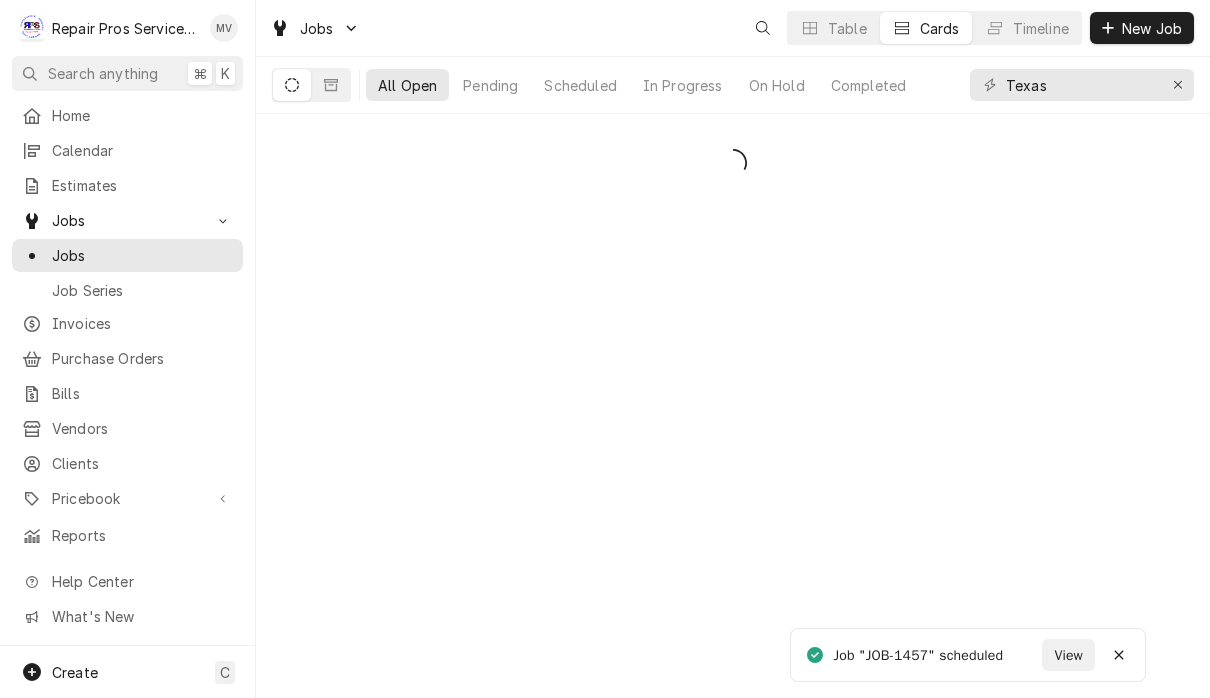 scroll, scrollTop: 0, scrollLeft: 0, axis: both 